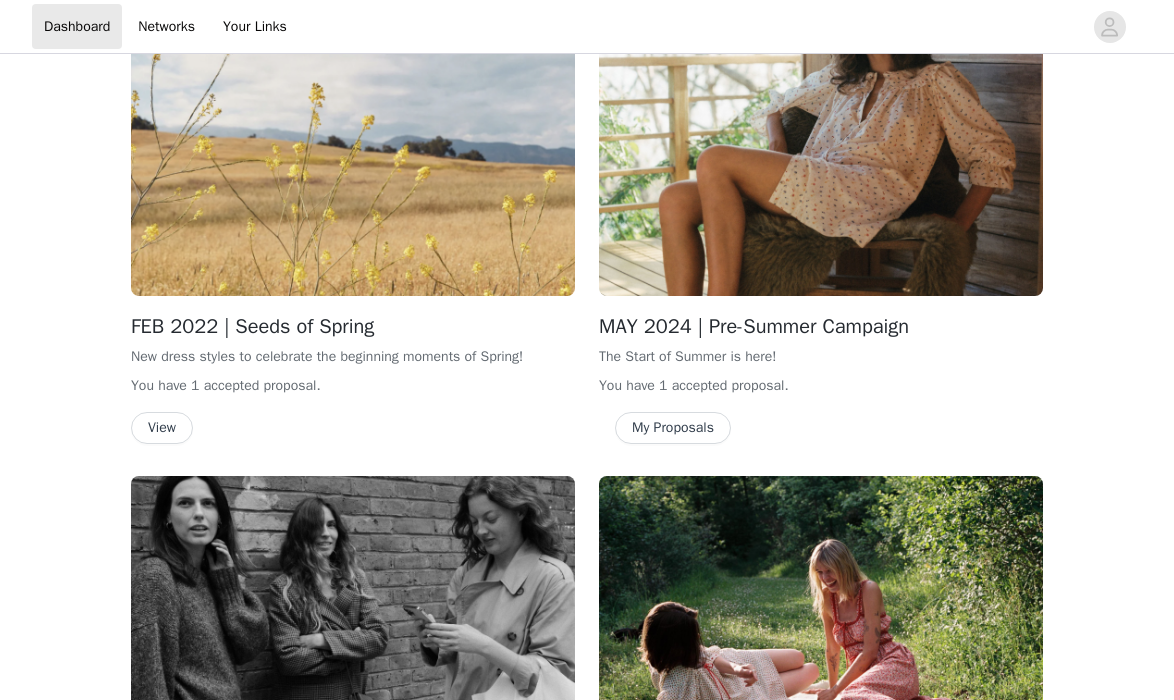 scroll, scrollTop: 627, scrollLeft: 0, axis: vertical 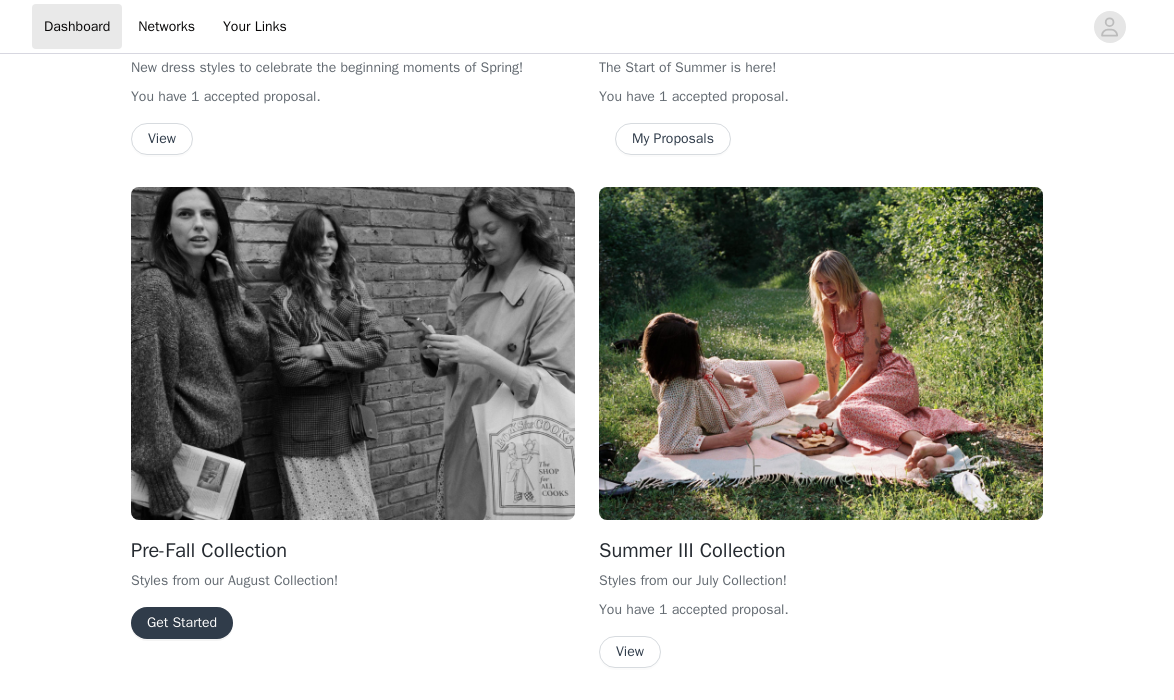 click on "Get Started" at bounding box center [182, 623] 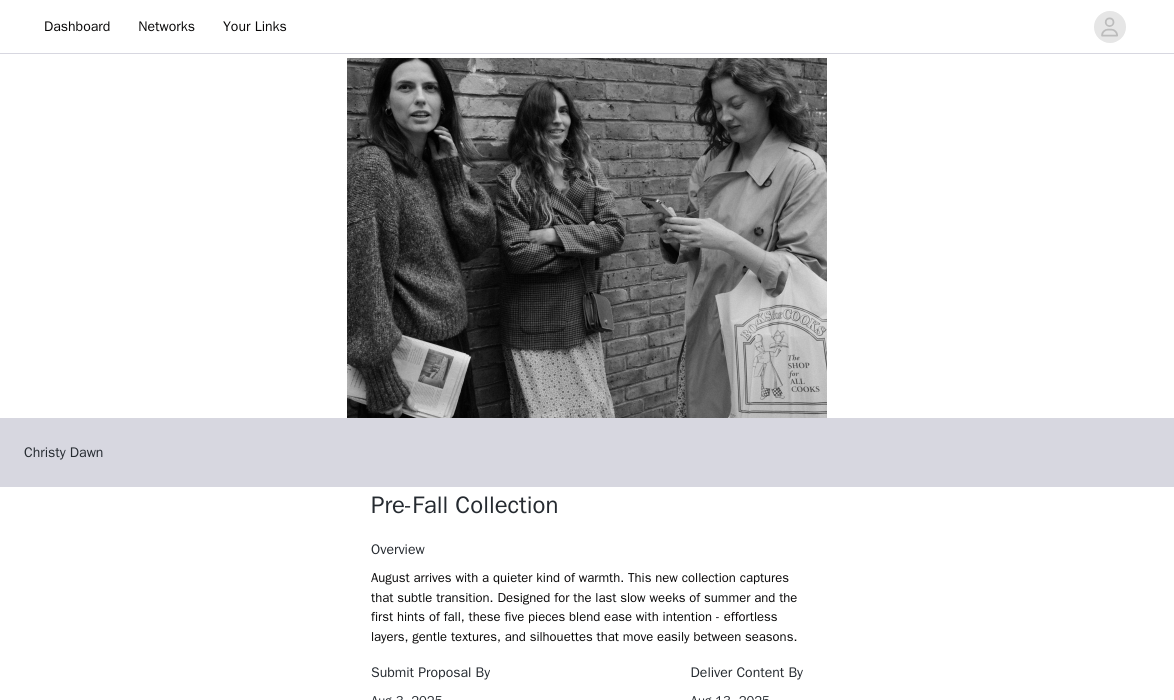scroll, scrollTop: 410, scrollLeft: 0, axis: vertical 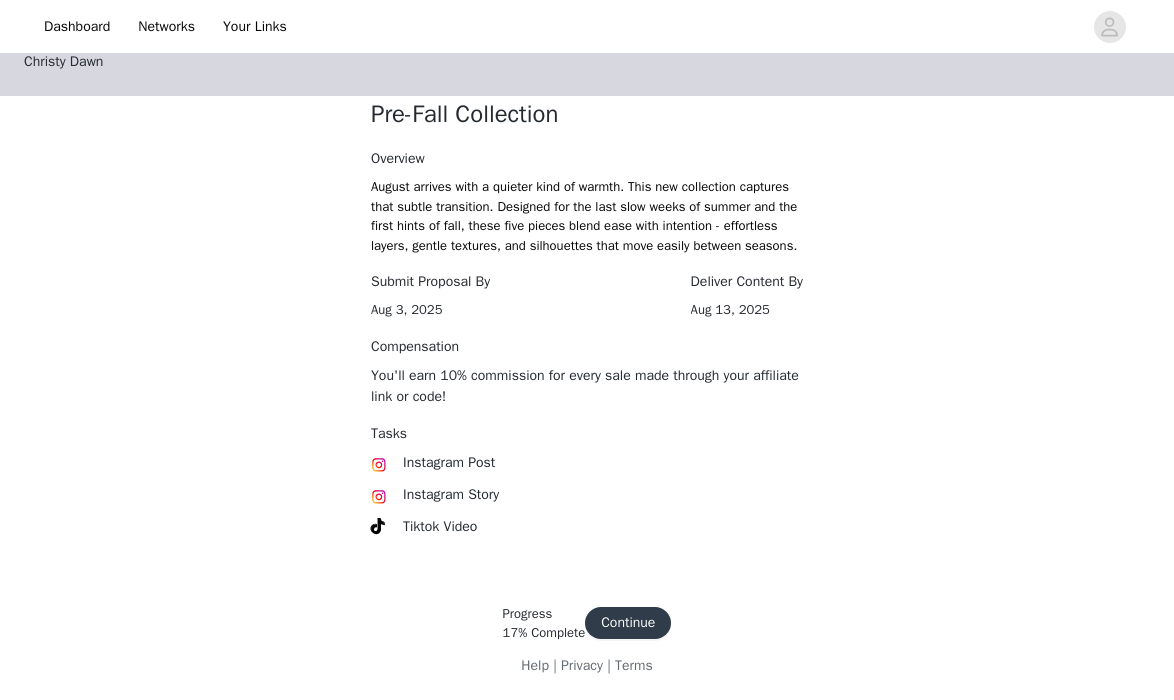 click on "Continue" at bounding box center [628, 623] 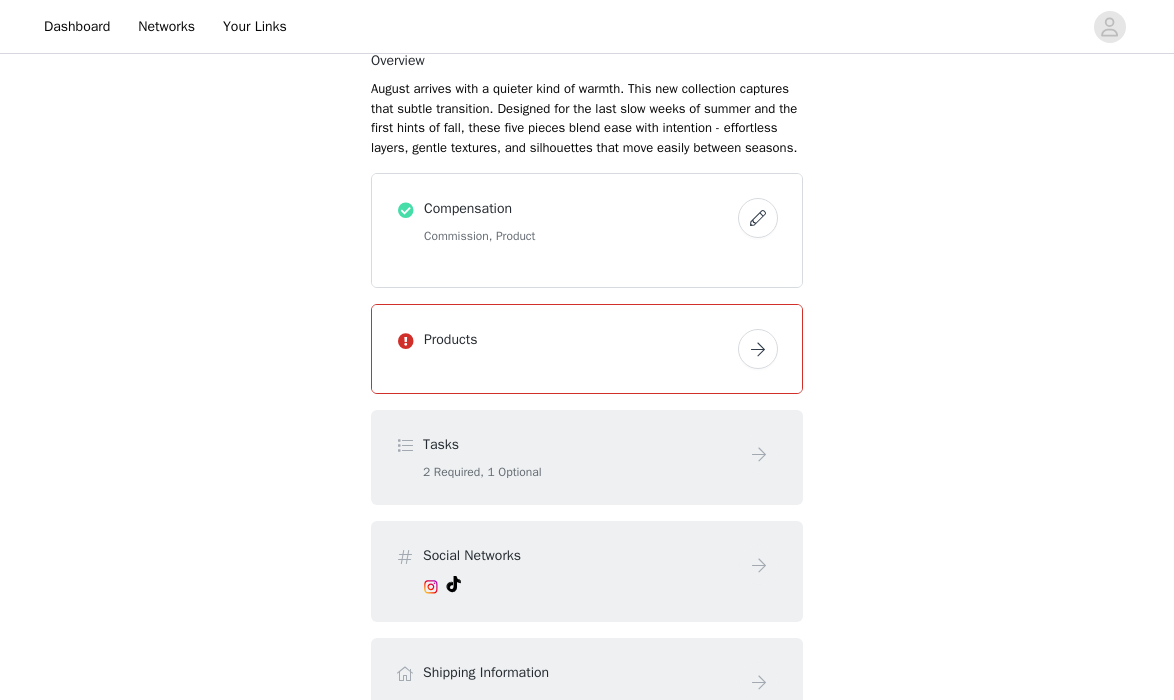 scroll, scrollTop: 156, scrollLeft: 0, axis: vertical 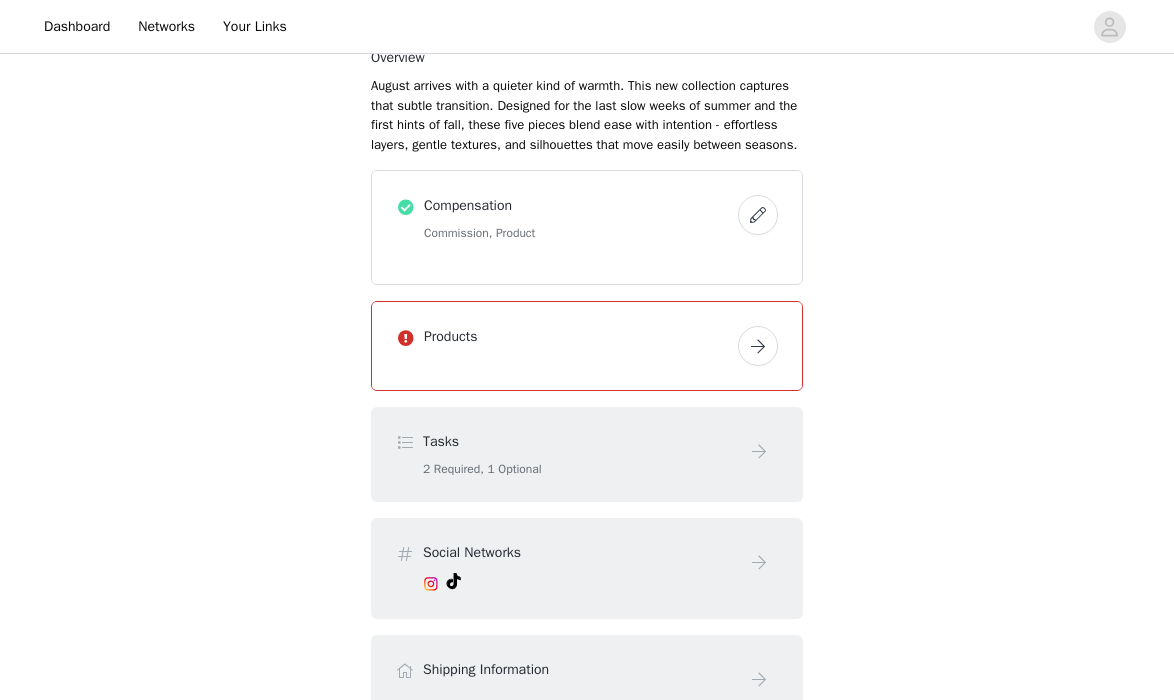 click at bounding box center [758, 346] 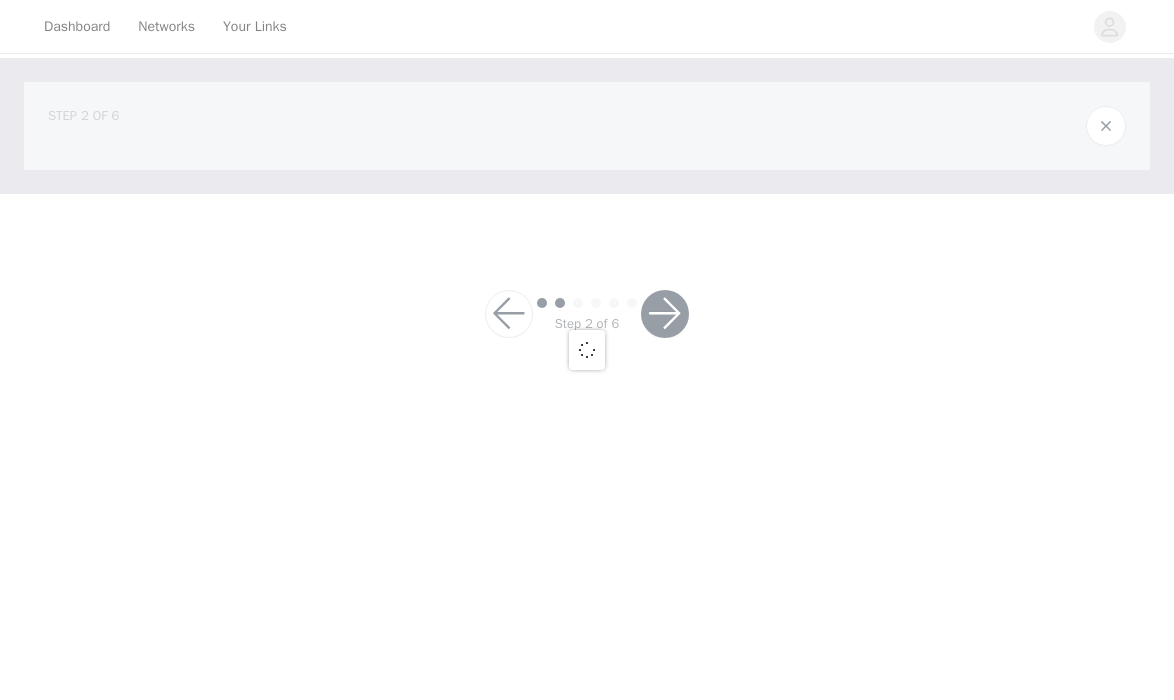 scroll, scrollTop: 0, scrollLeft: 0, axis: both 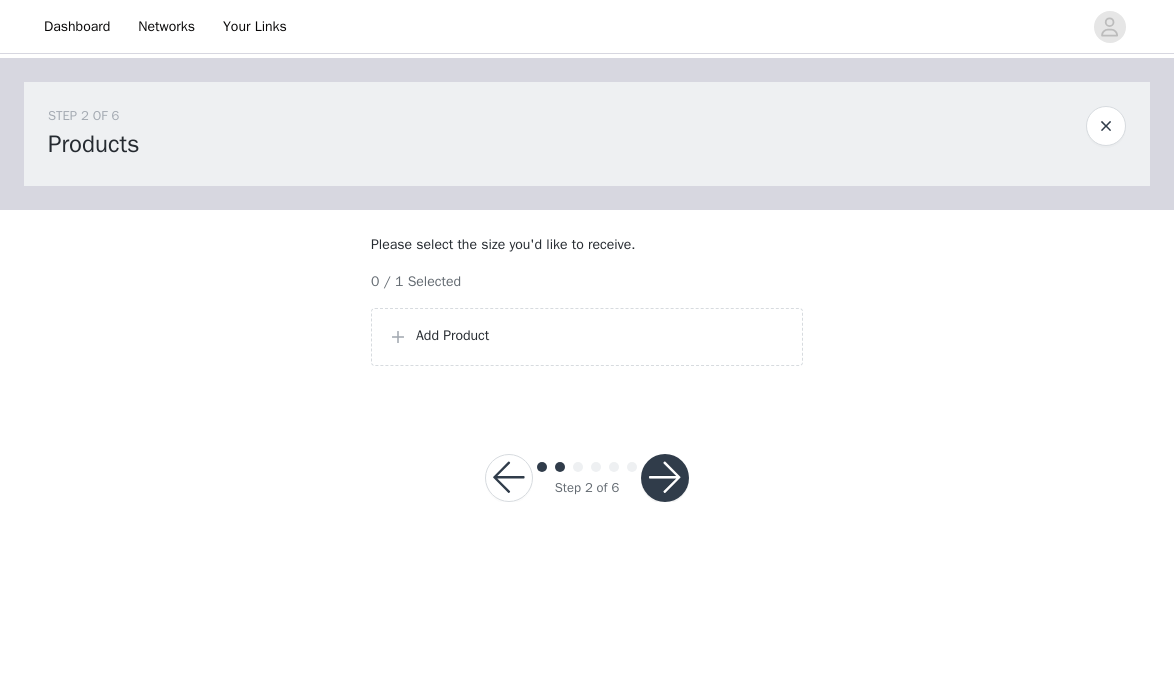 click on "Add Product" at bounding box center (601, 335) 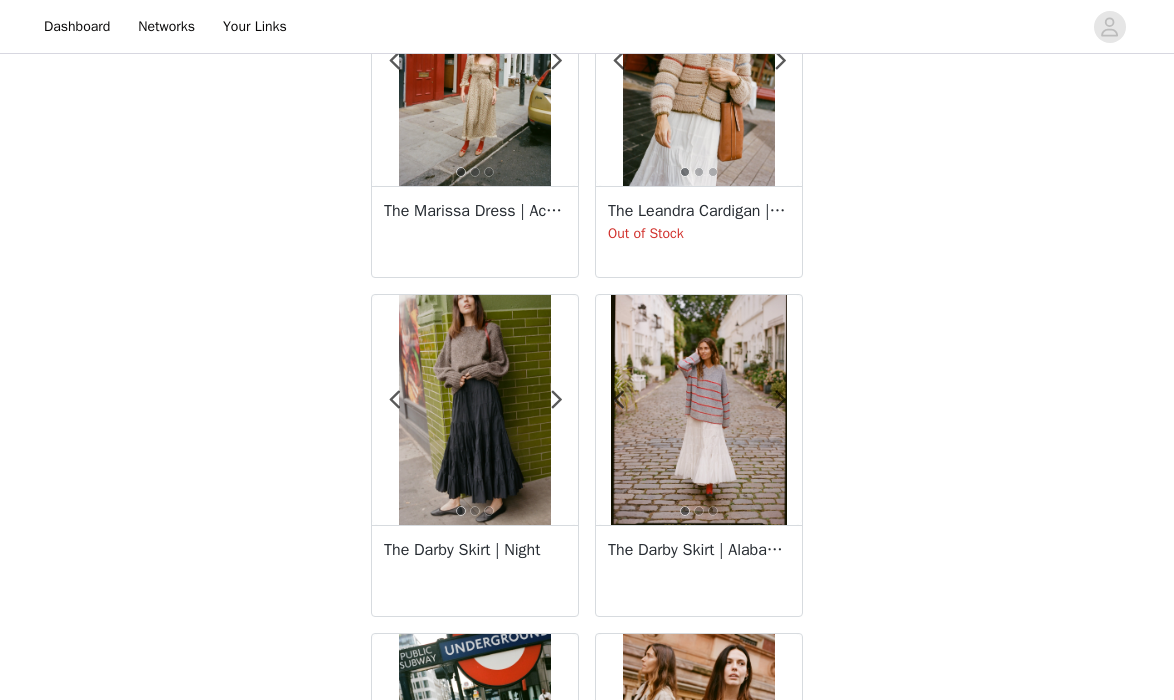 scroll, scrollTop: 301, scrollLeft: 0, axis: vertical 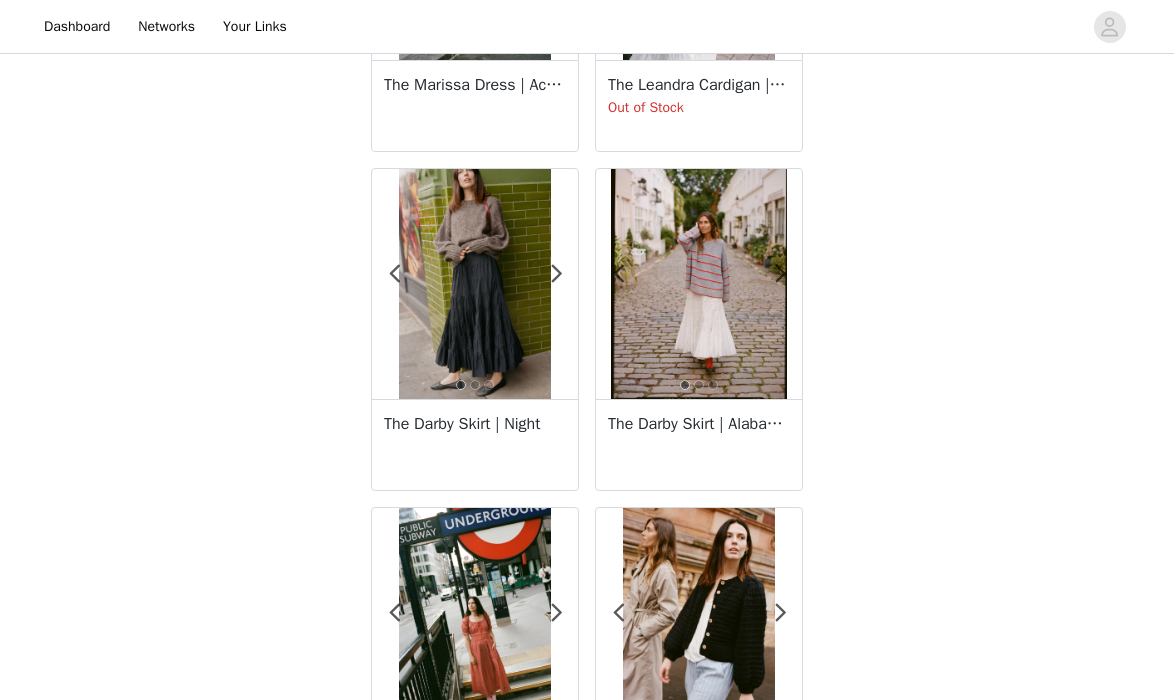 click on "The Darby Skirt | Alabaster" at bounding box center (699, 444) 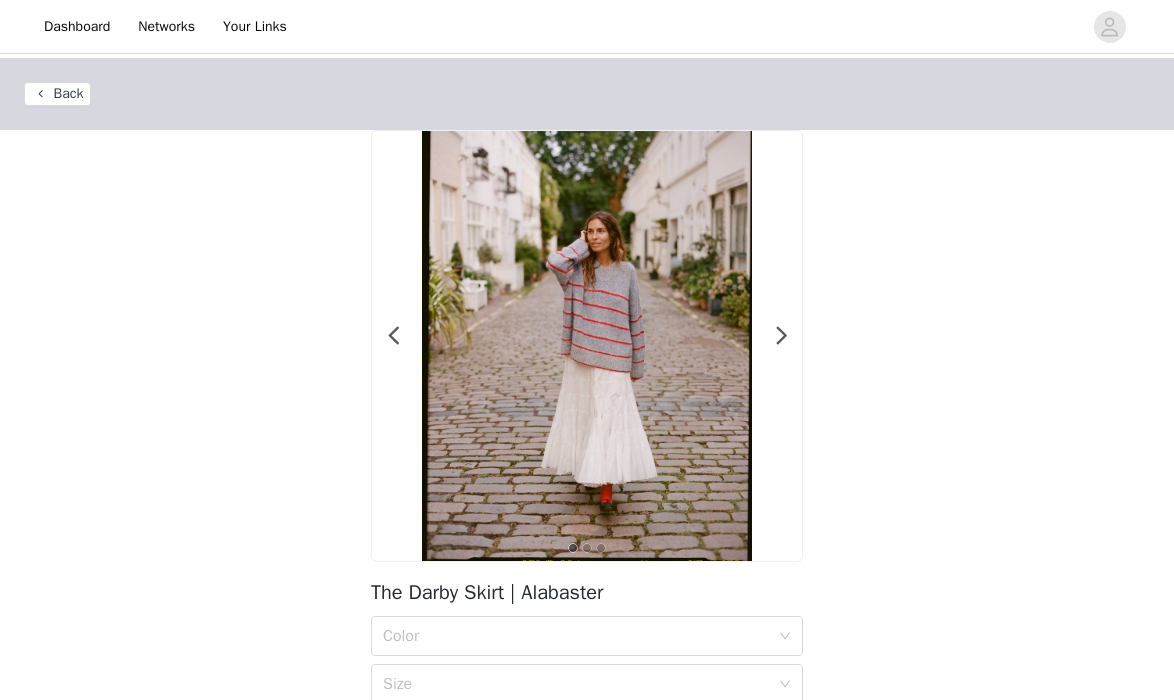 scroll, scrollTop: 245, scrollLeft: 0, axis: vertical 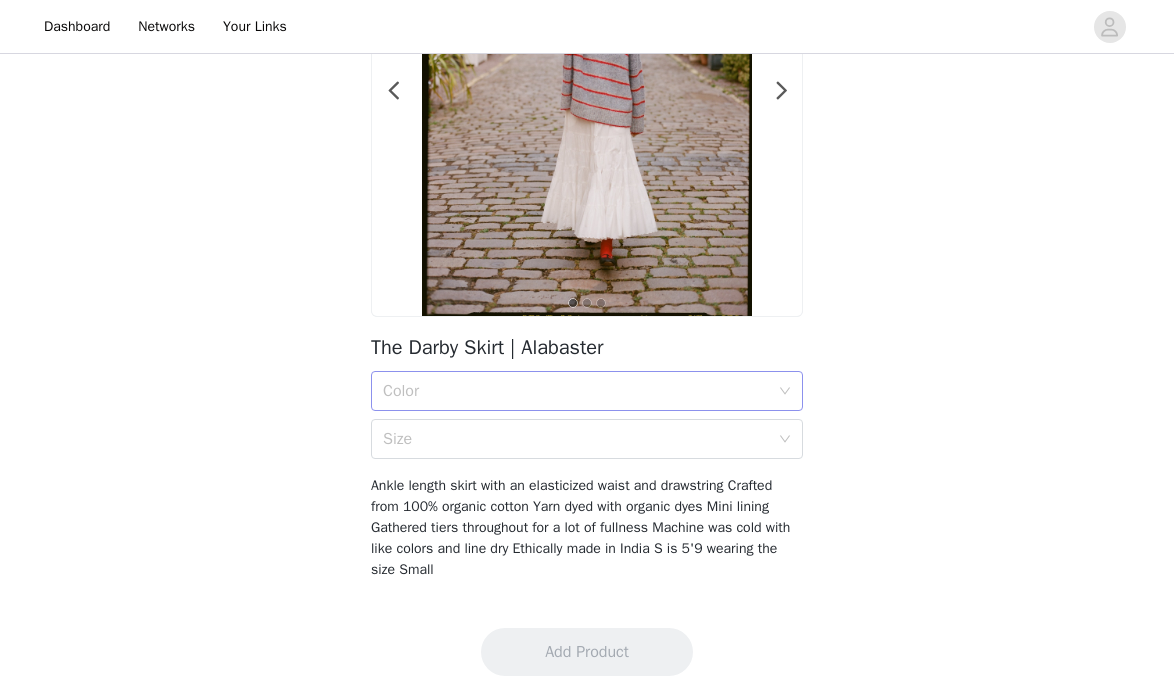 click on "Color" at bounding box center (576, 391) 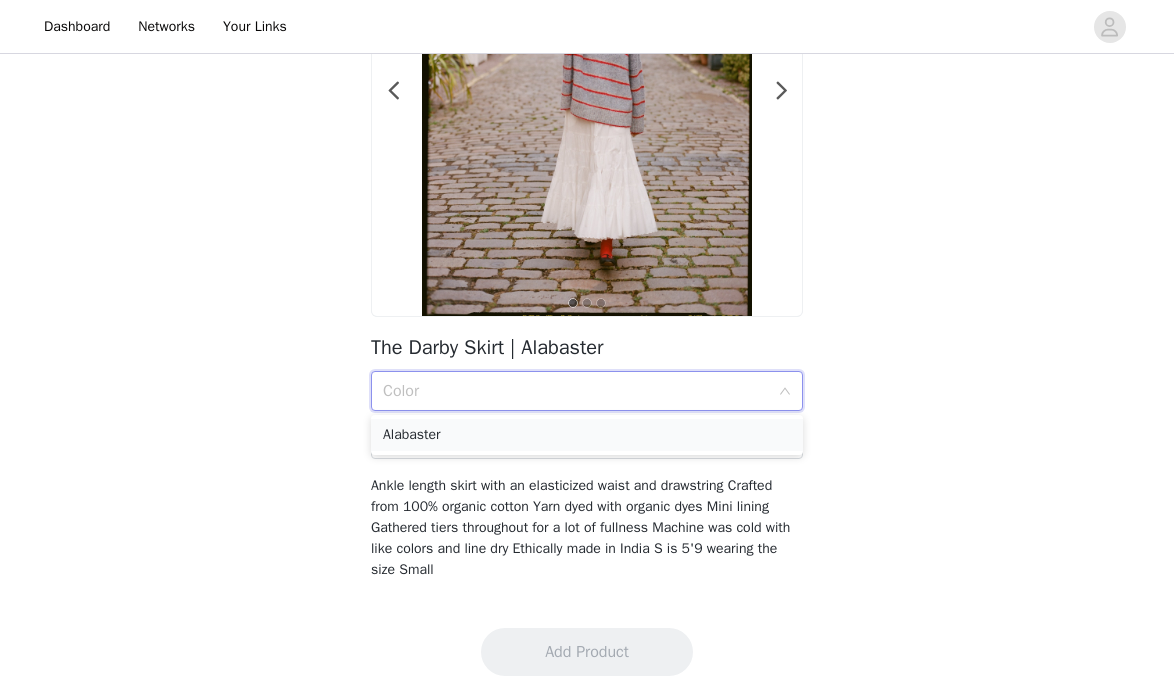 click on "Alabaster" at bounding box center (587, 435) 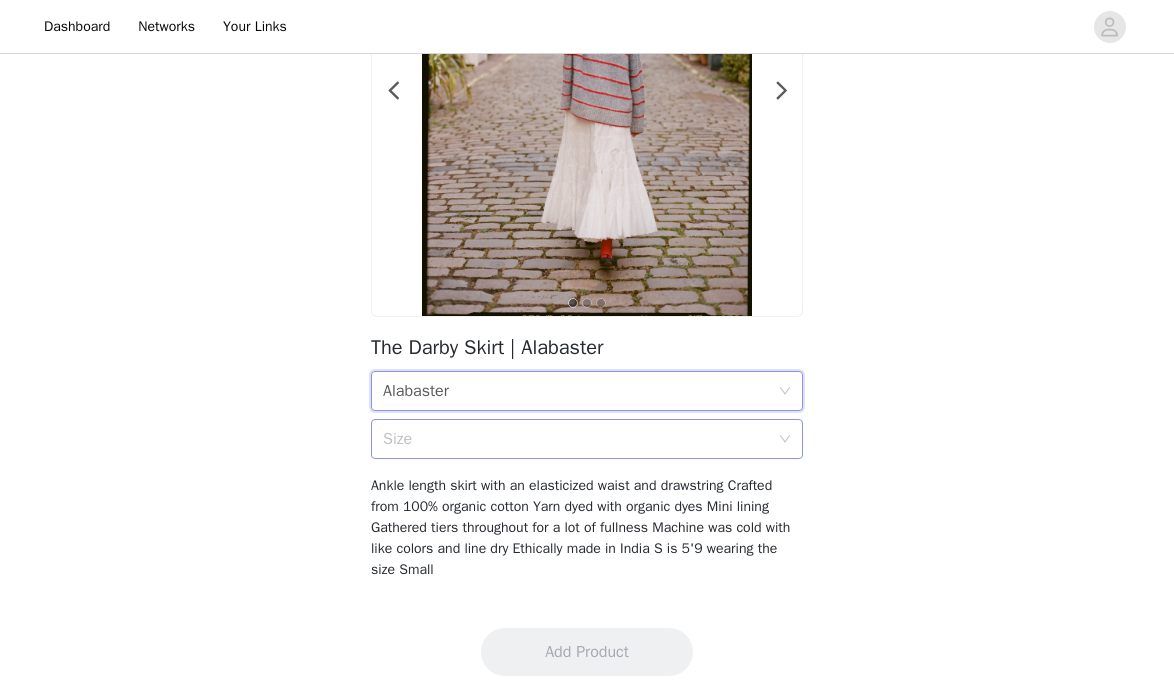 click on "Size" at bounding box center [576, 439] 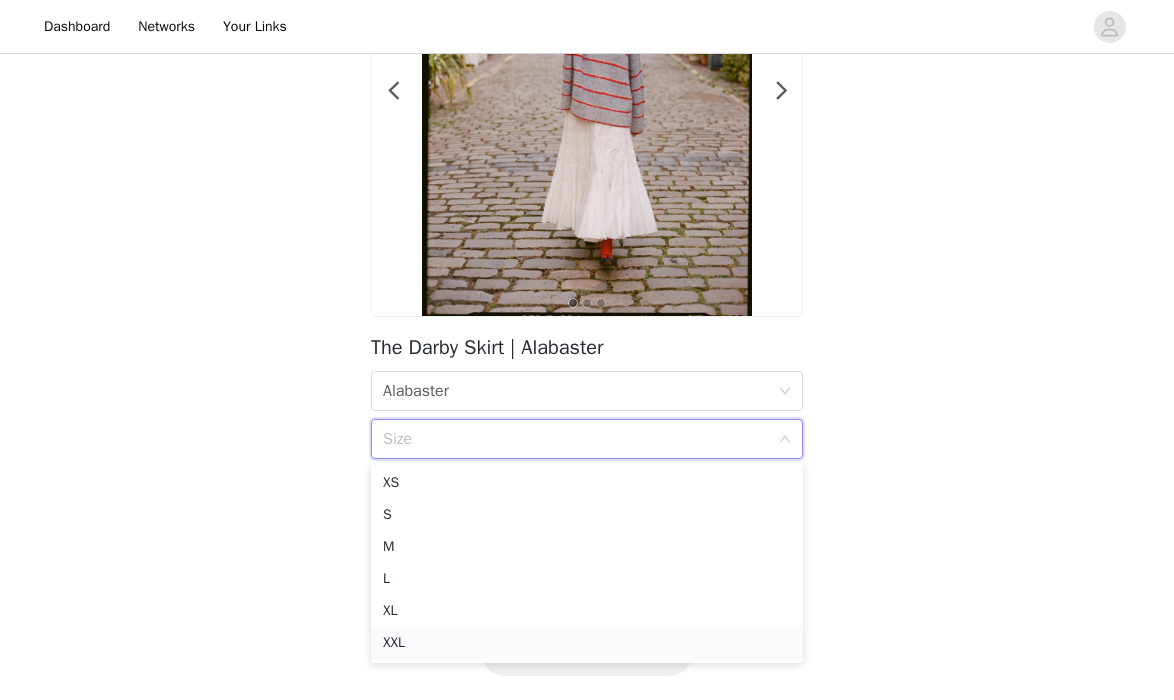 click on "XXL" at bounding box center (587, 643) 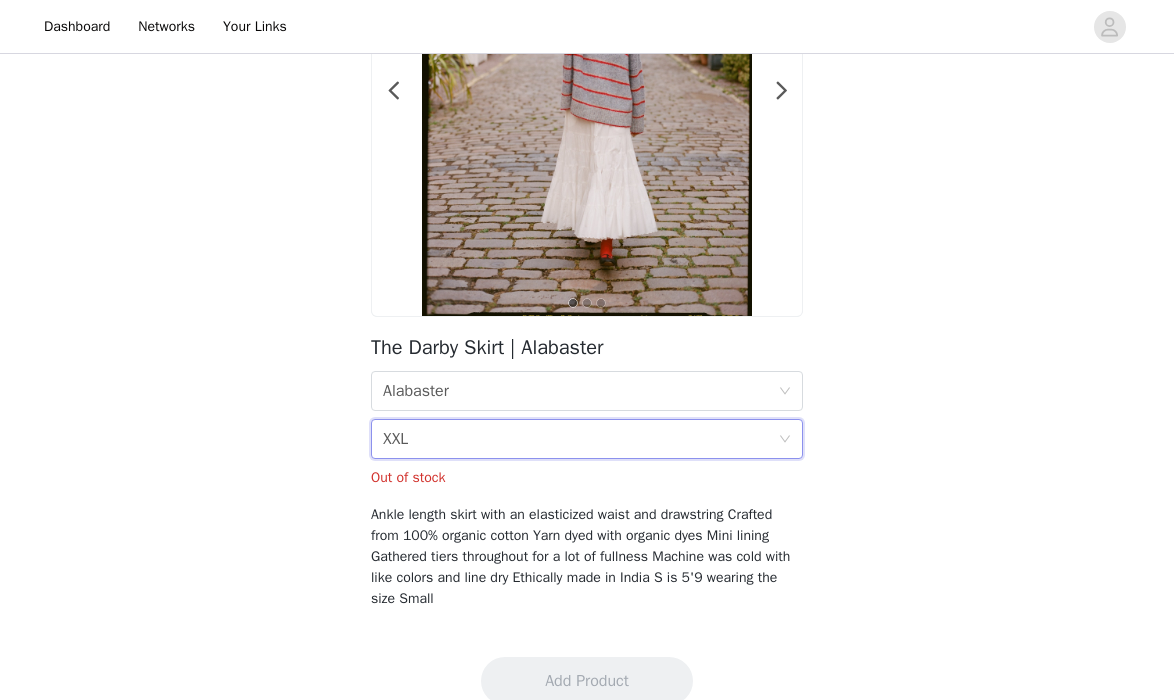 scroll, scrollTop: 274, scrollLeft: 0, axis: vertical 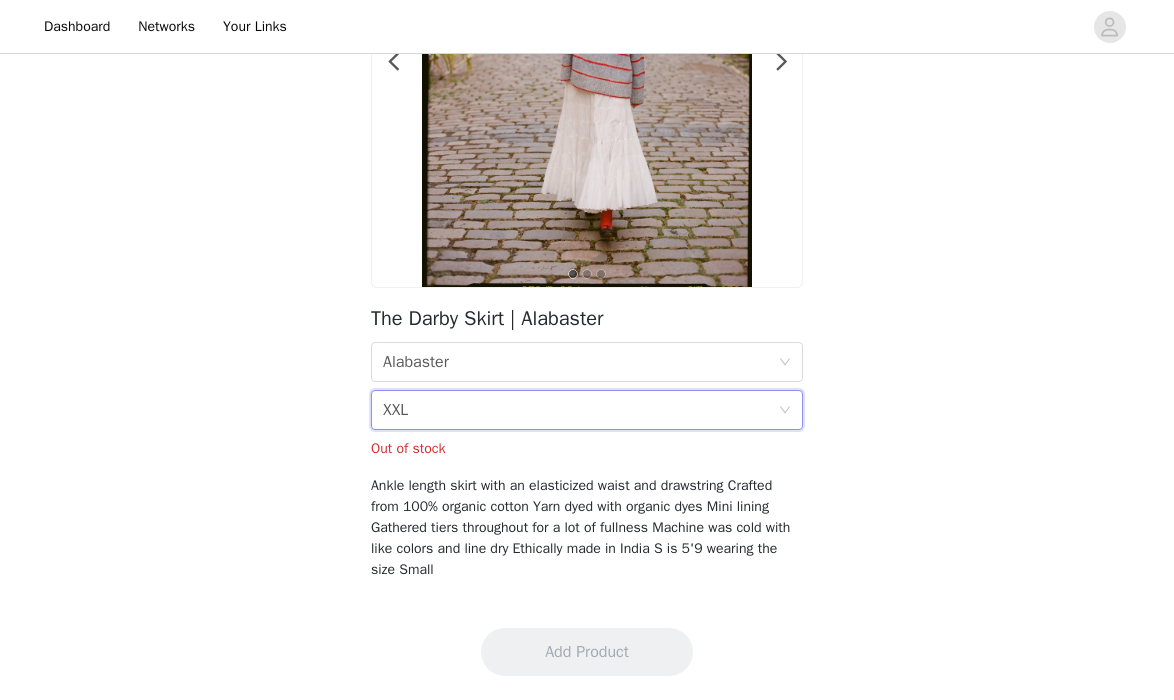 click on "Size XXL" at bounding box center (580, 410) 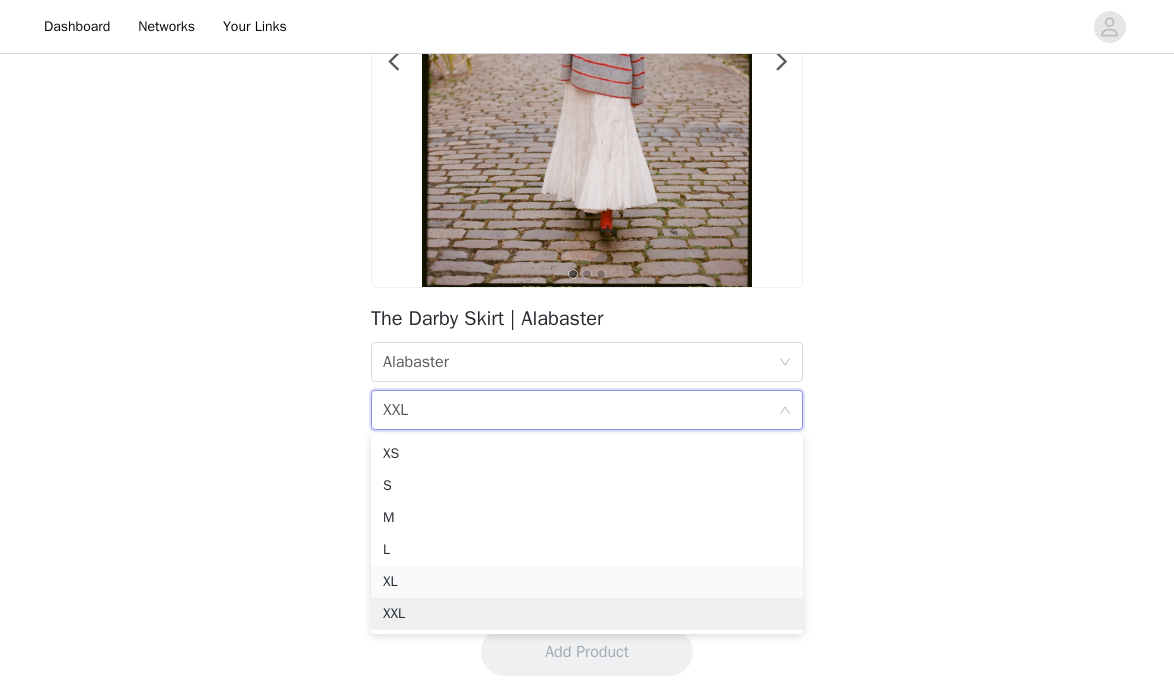 click on "XL" at bounding box center (587, 582) 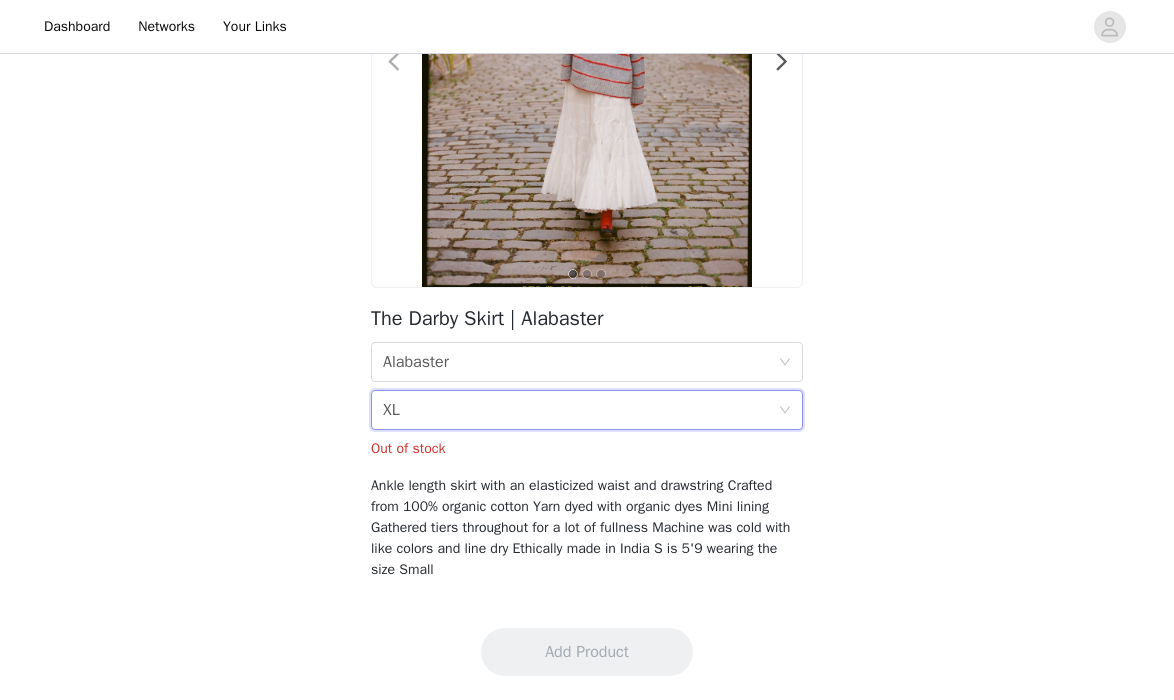 scroll, scrollTop: 0, scrollLeft: 0, axis: both 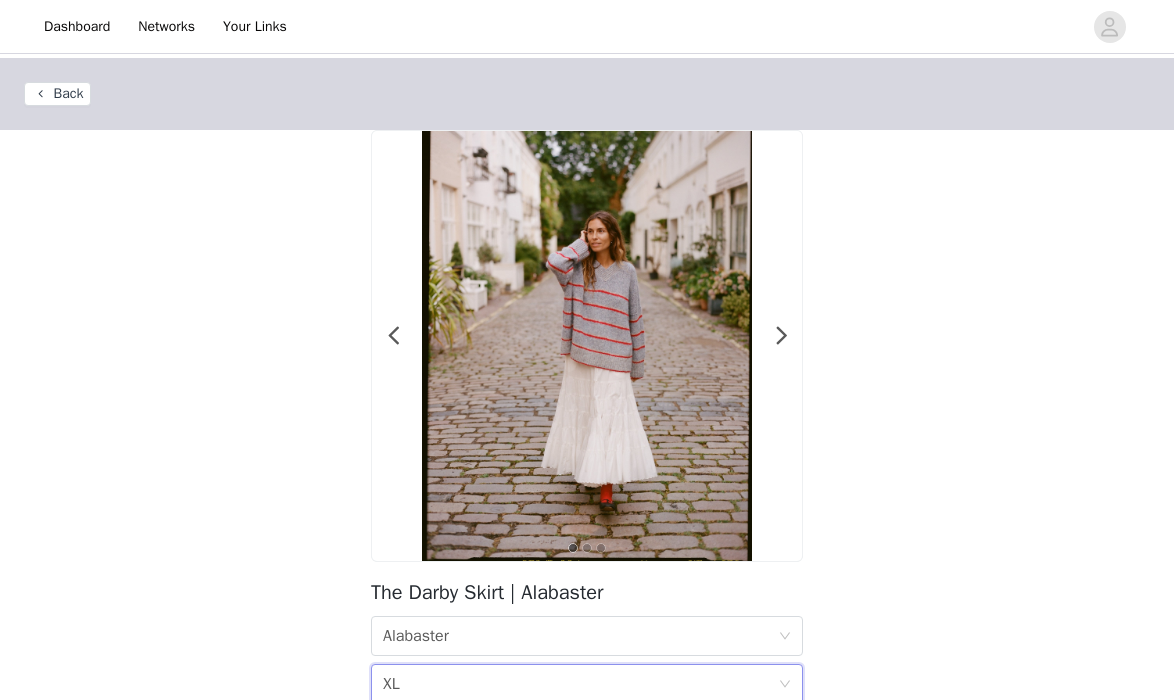 click on "Back" at bounding box center [57, 94] 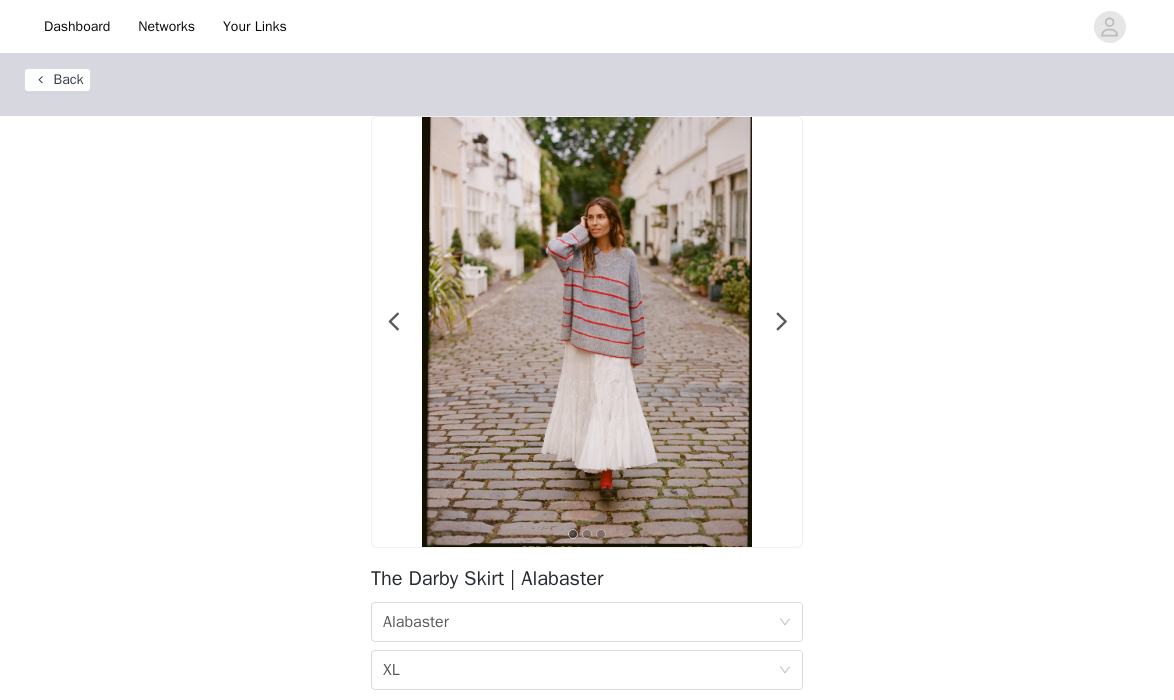 scroll, scrollTop: 0, scrollLeft: 0, axis: both 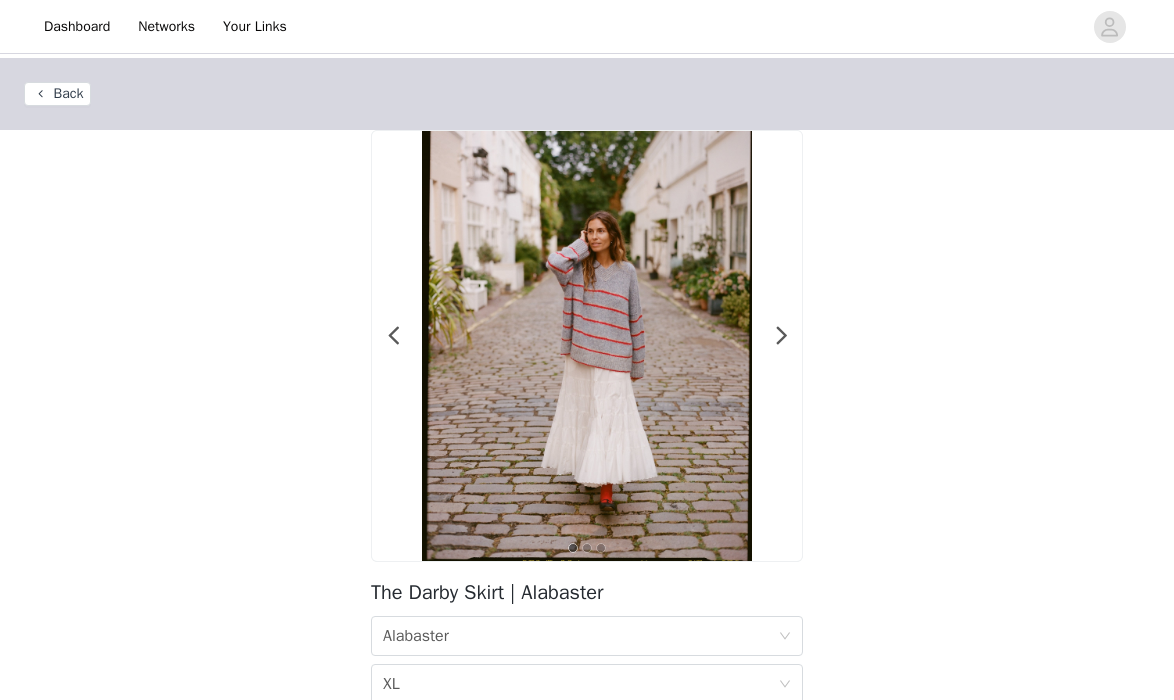 click on "Back" at bounding box center [57, 94] 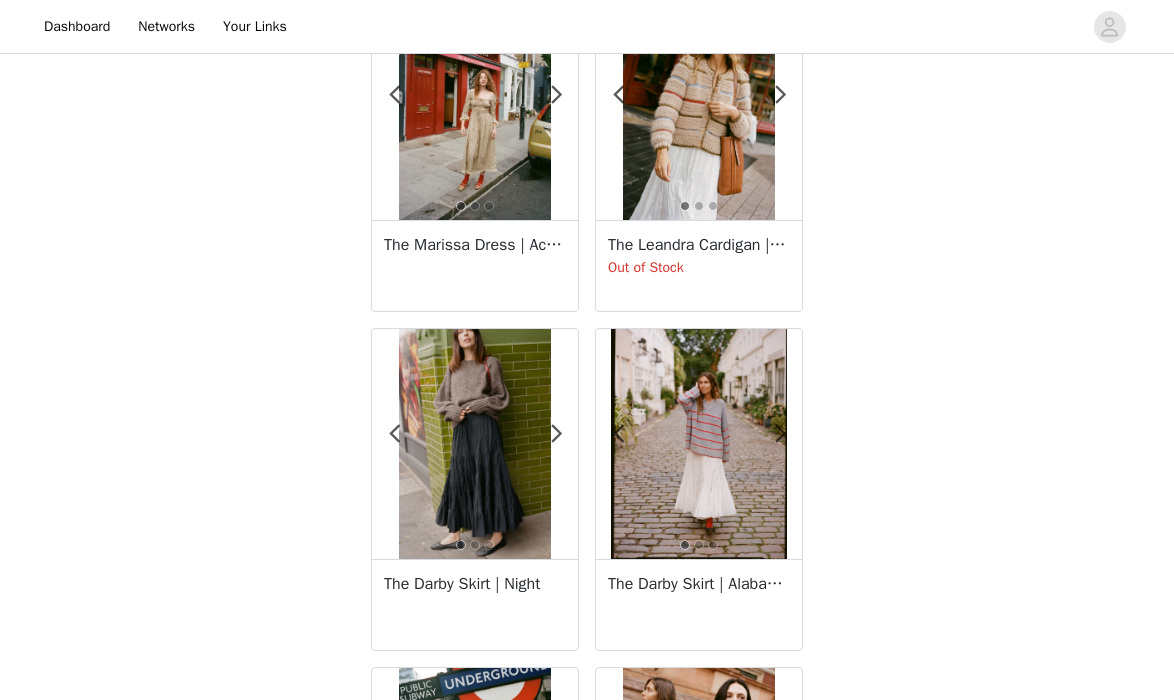 scroll, scrollTop: 471, scrollLeft: 0, axis: vertical 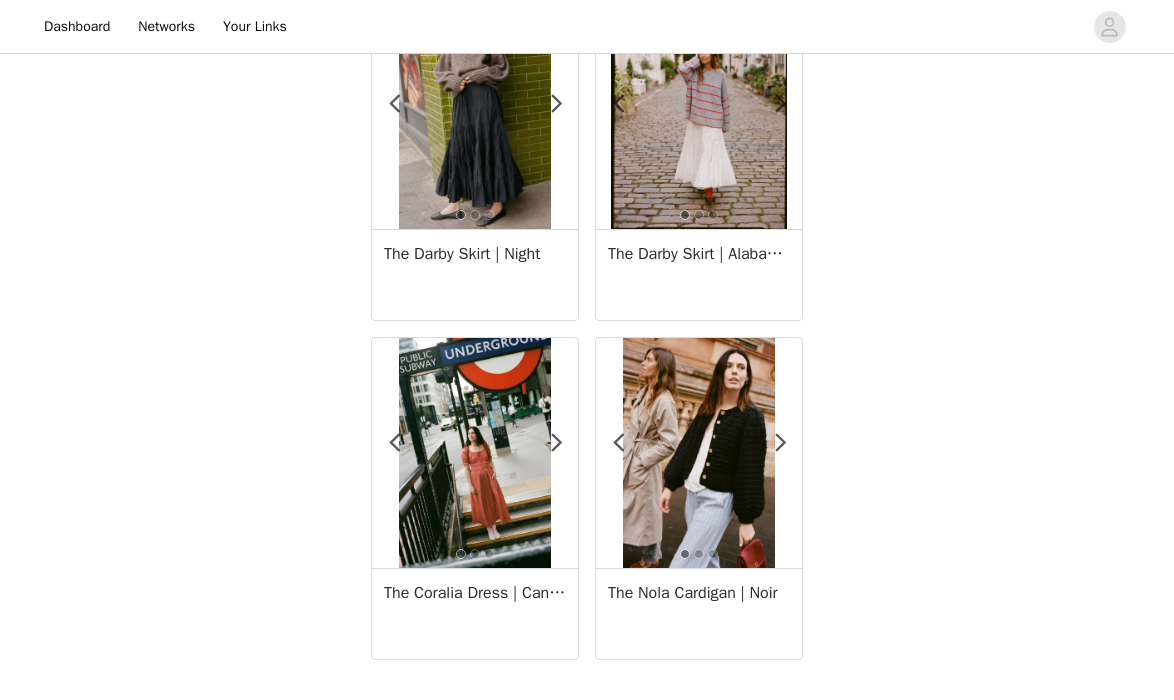 click at bounding box center (475, 453) 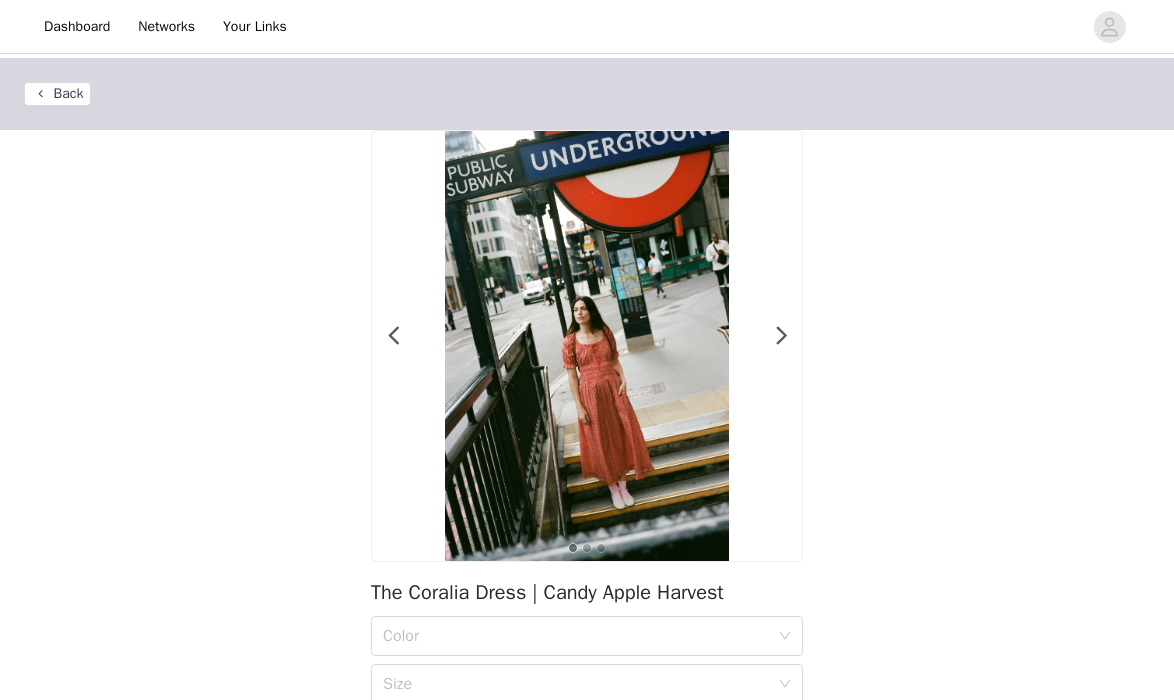 scroll, scrollTop: 287, scrollLeft: 0, axis: vertical 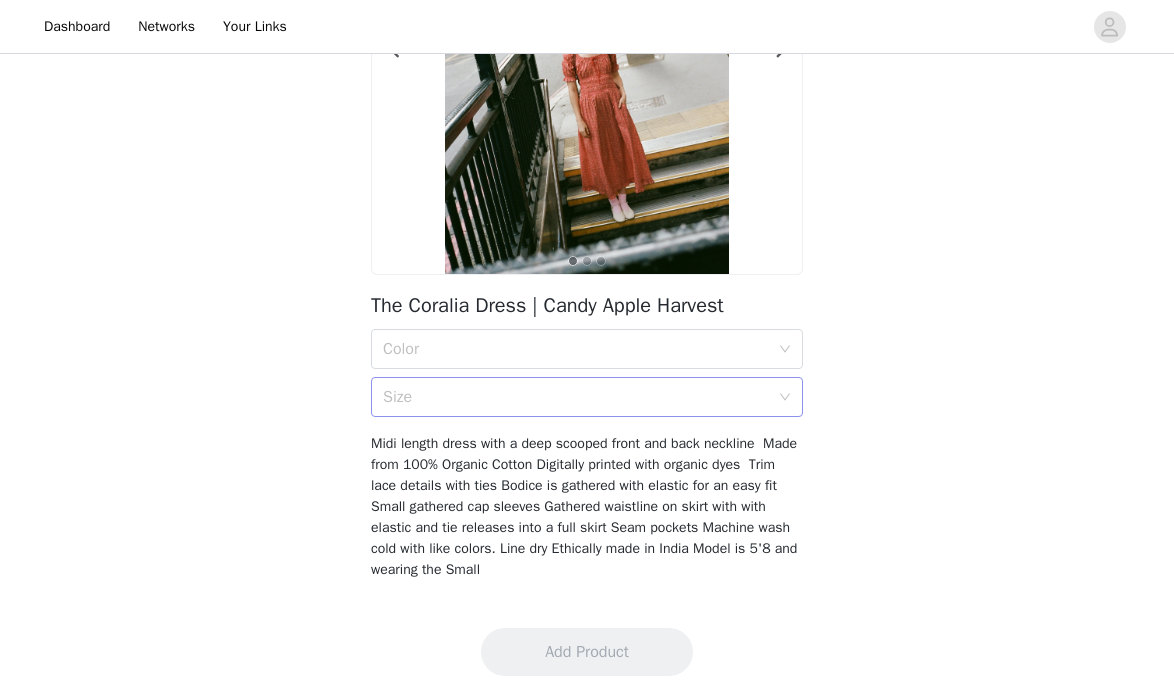click on "Size" at bounding box center [576, 397] 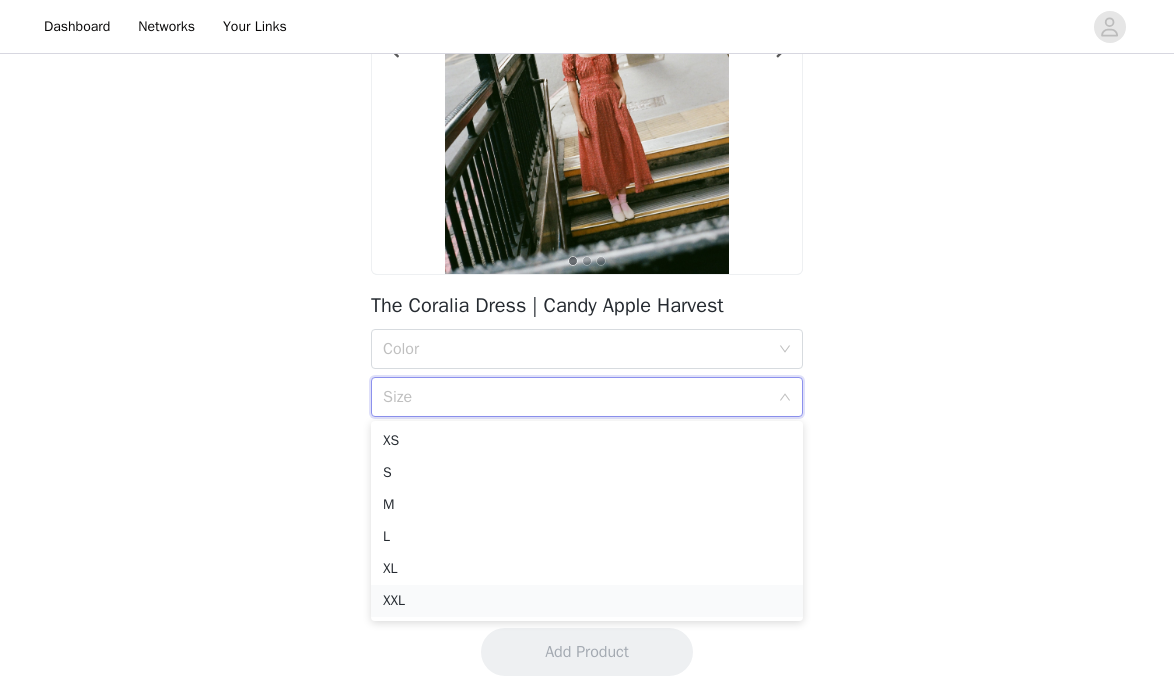 click on "XXL" at bounding box center (587, 601) 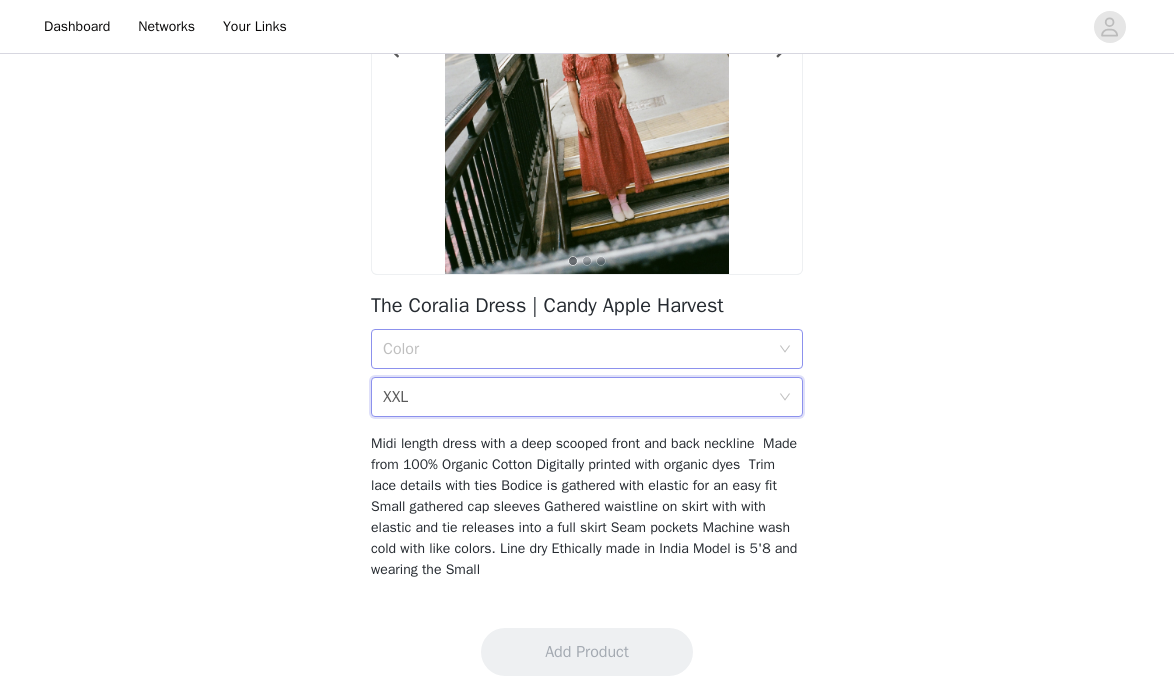 click on "Color" at bounding box center [576, 349] 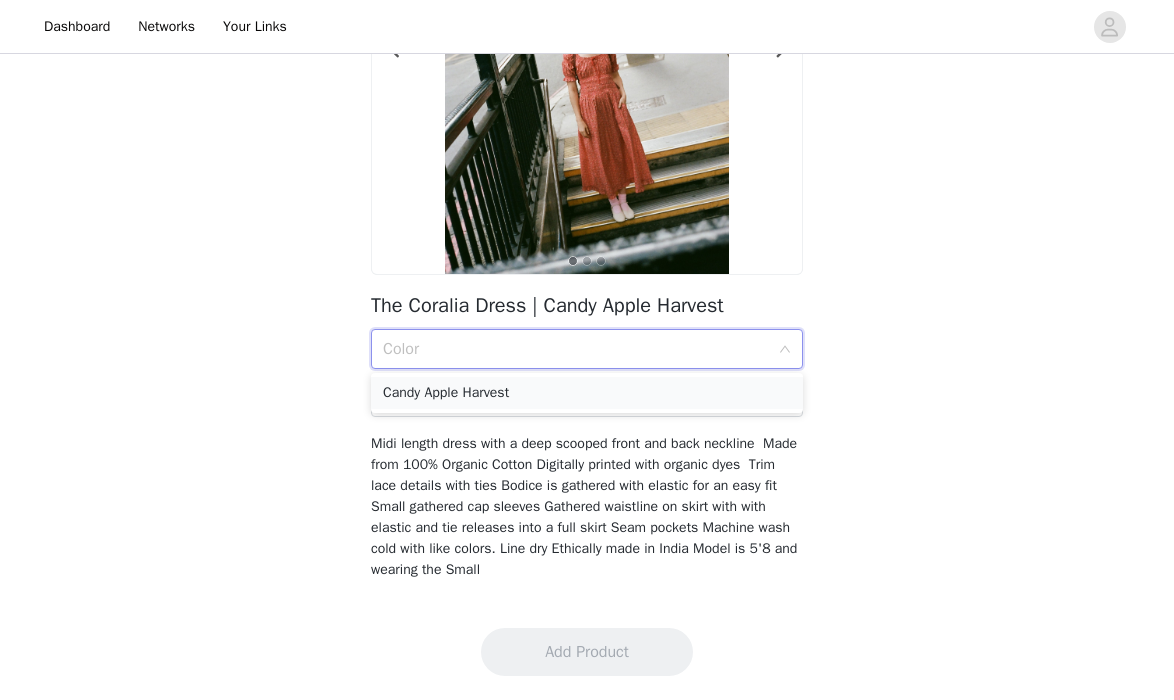 click on "Candy Apple Harvest" at bounding box center [587, 393] 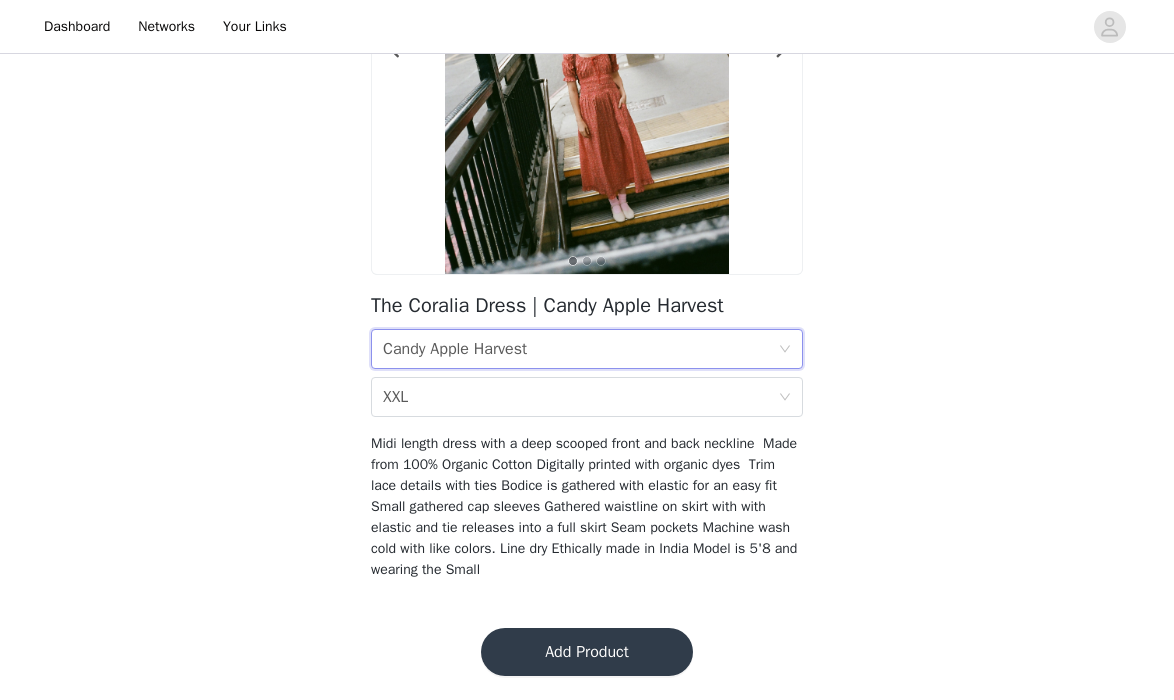 scroll, scrollTop: 0, scrollLeft: 0, axis: both 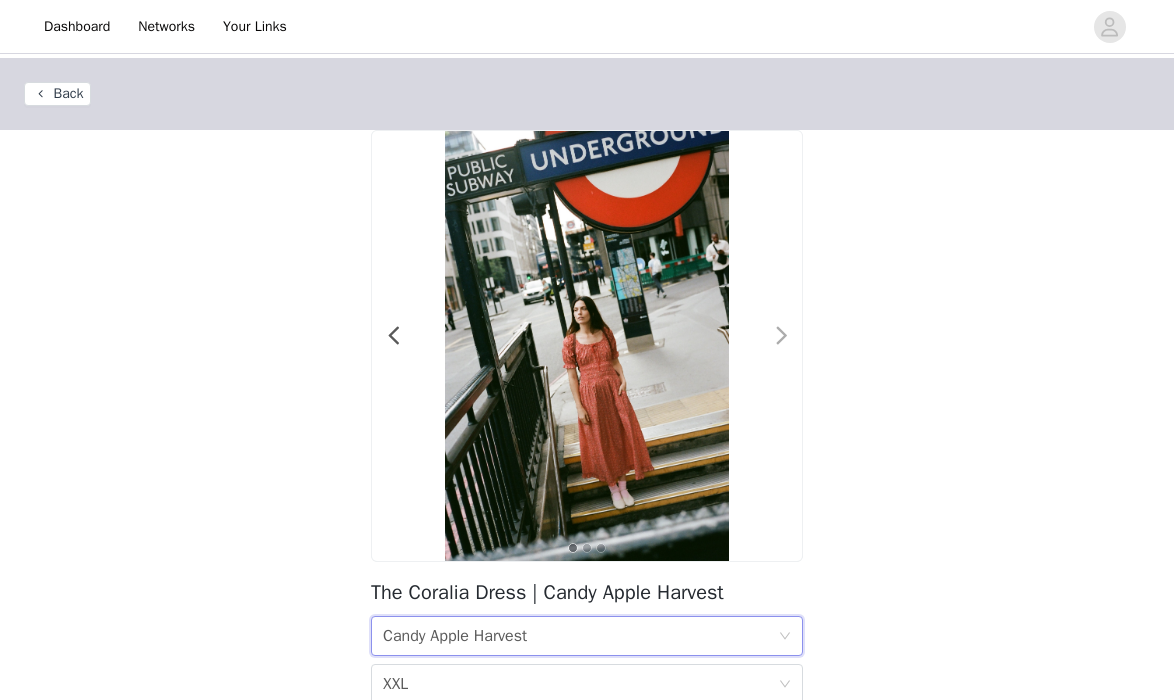 click at bounding box center (781, 336) 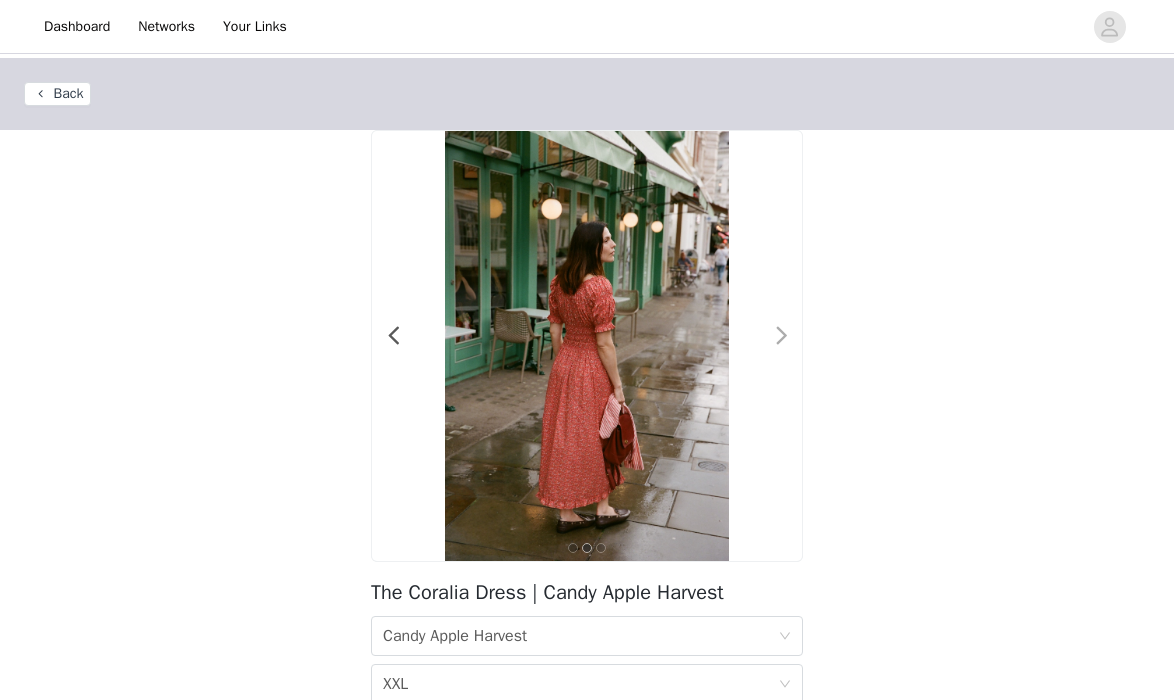 click at bounding box center (781, 336) 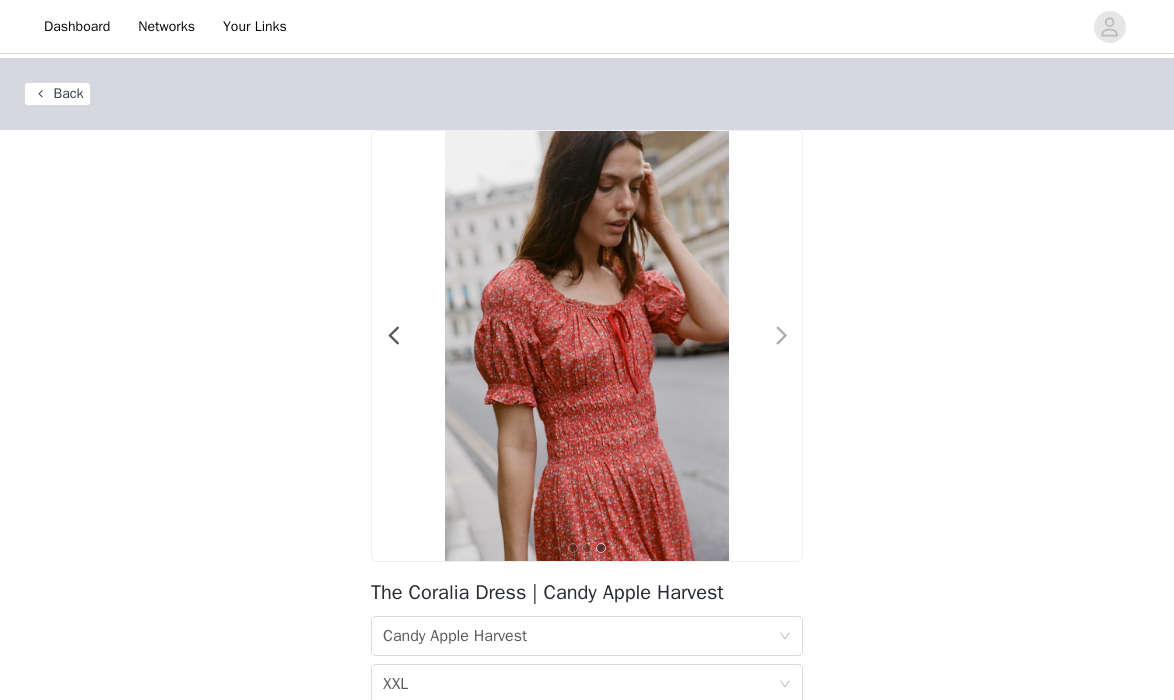 scroll, scrollTop: 287, scrollLeft: 0, axis: vertical 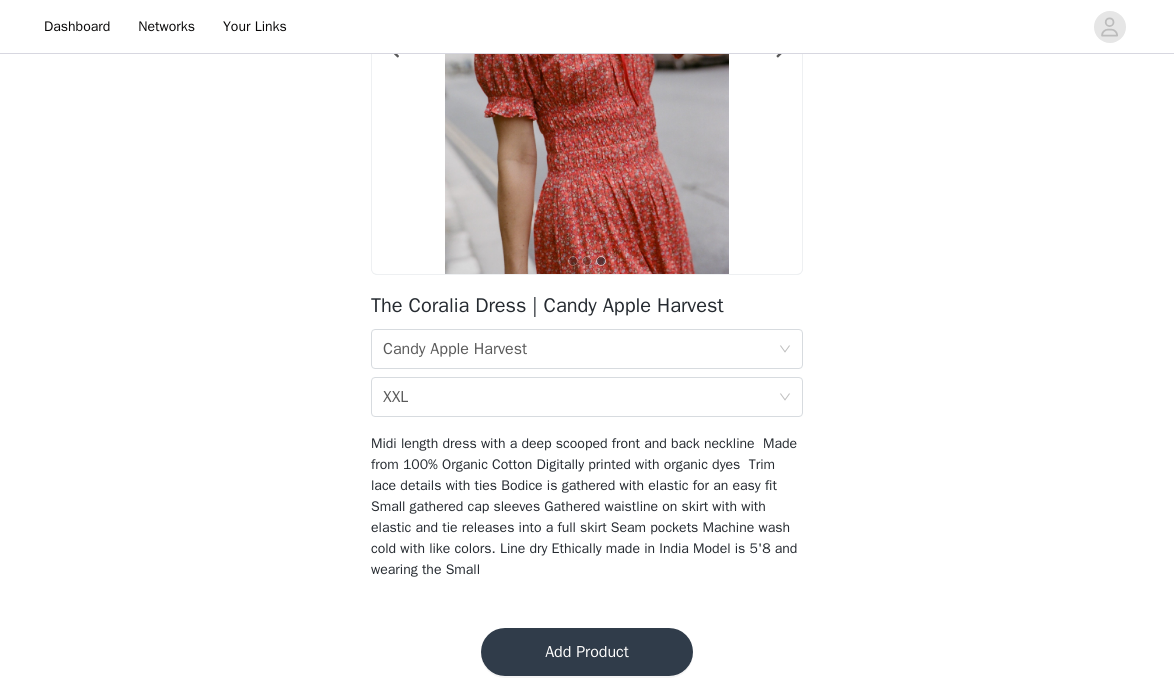 click on "Add Product" at bounding box center (587, 652) 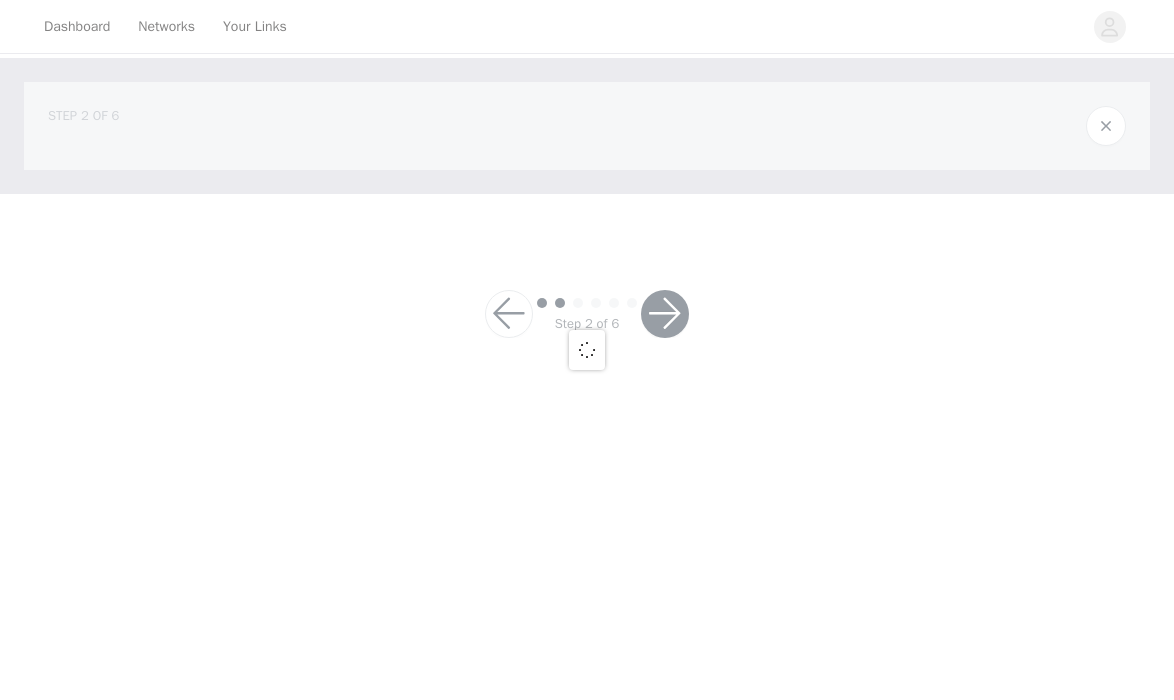 scroll, scrollTop: 0, scrollLeft: 0, axis: both 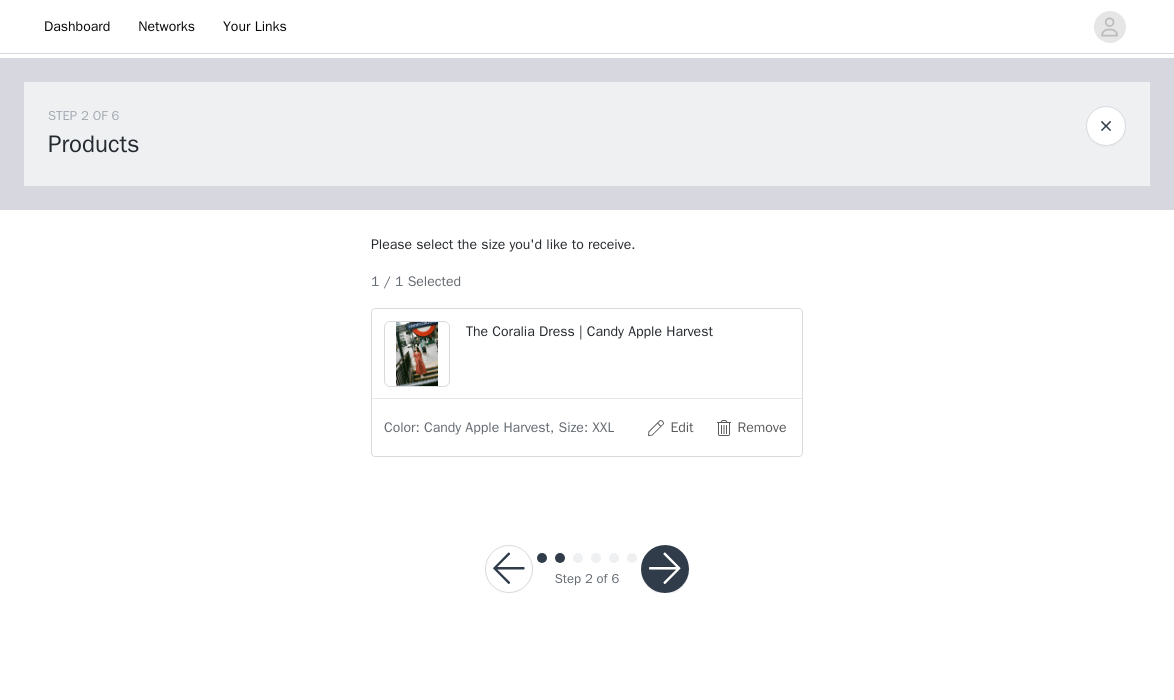 click at bounding box center (665, 569) 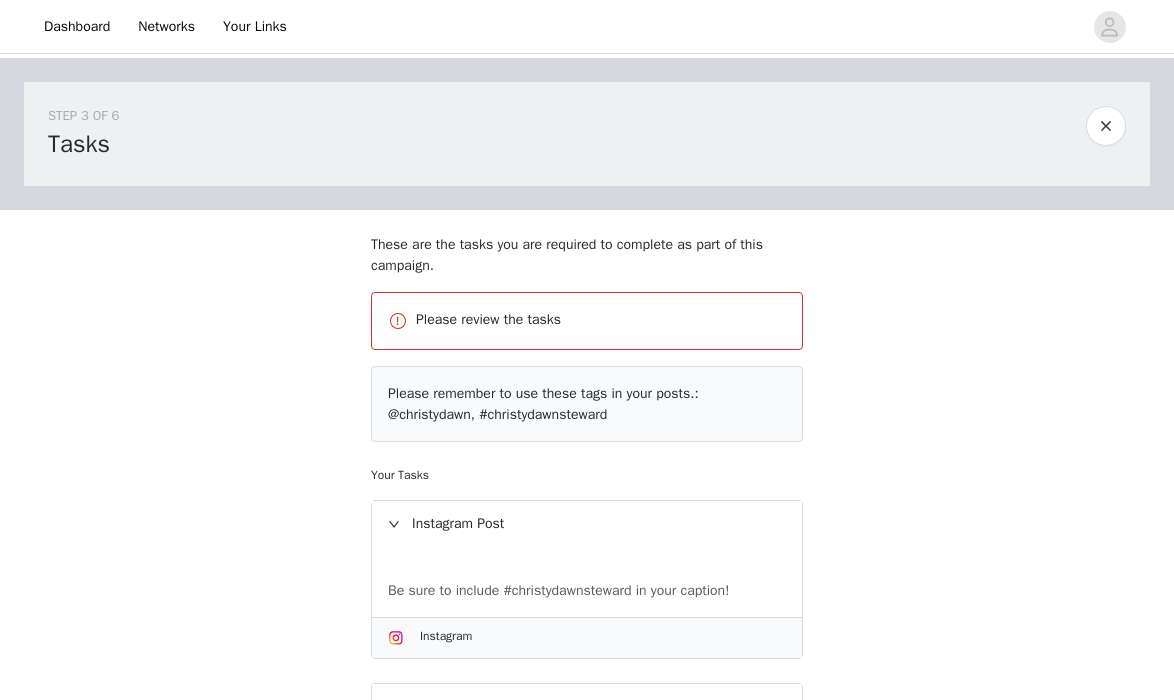 scroll, scrollTop: 480, scrollLeft: 0, axis: vertical 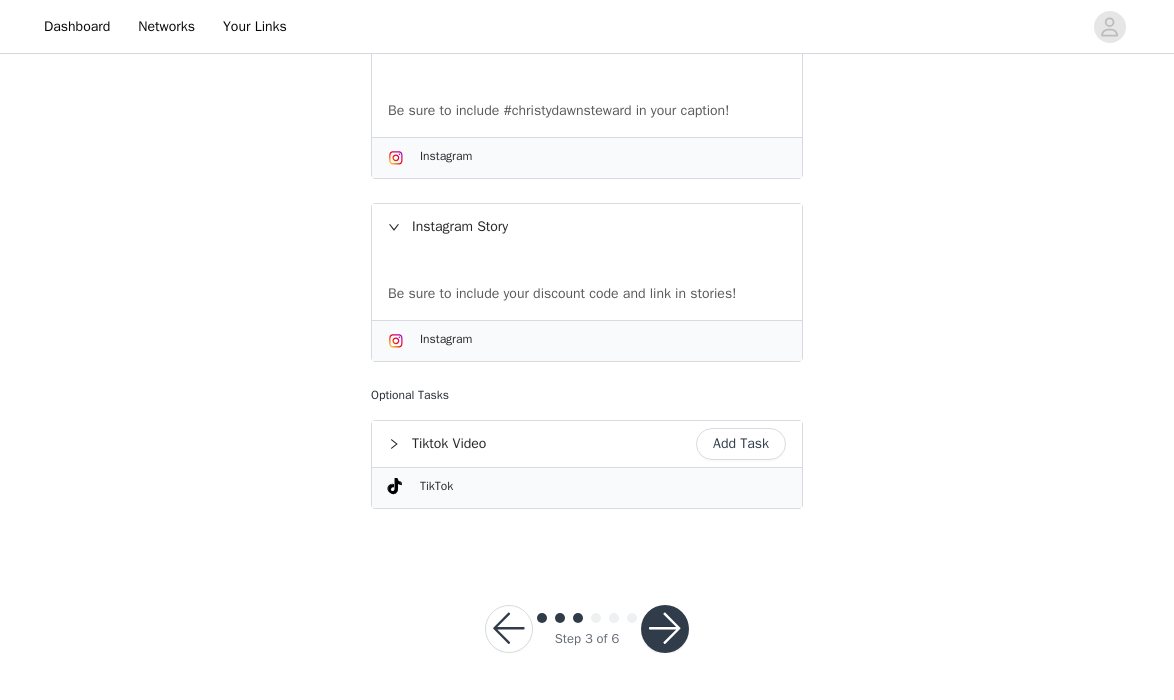 click at bounding box center [665, 629] 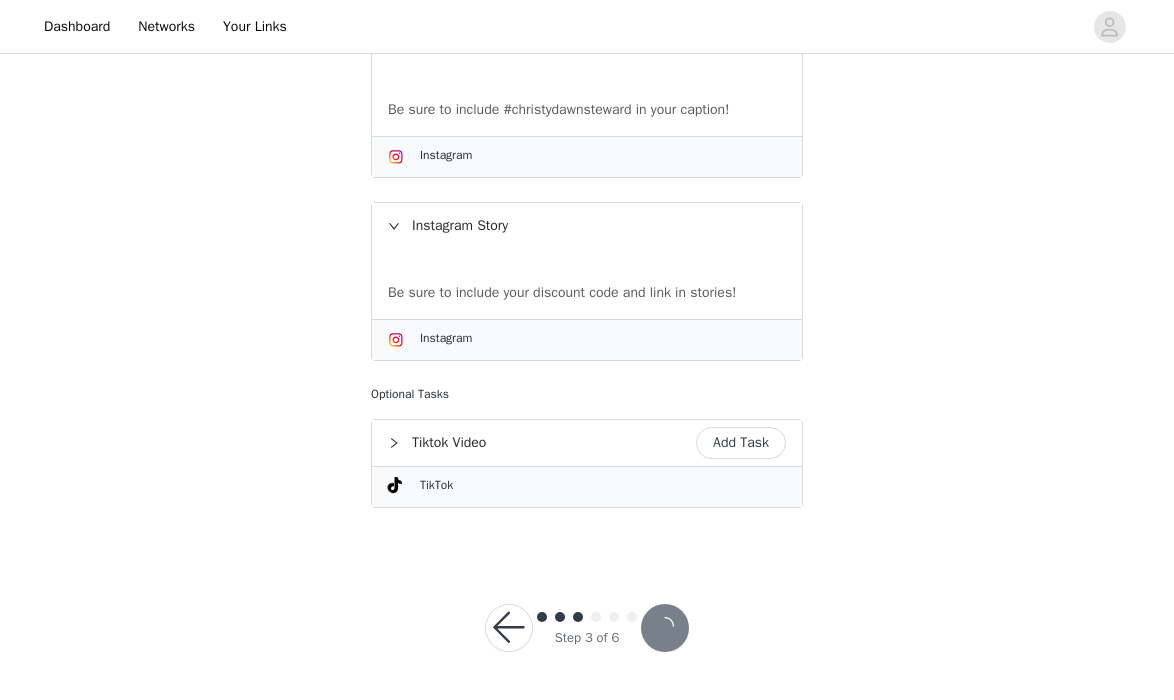 scroll, scrollTop: 406, scrollLeft: 0, axis: vertical 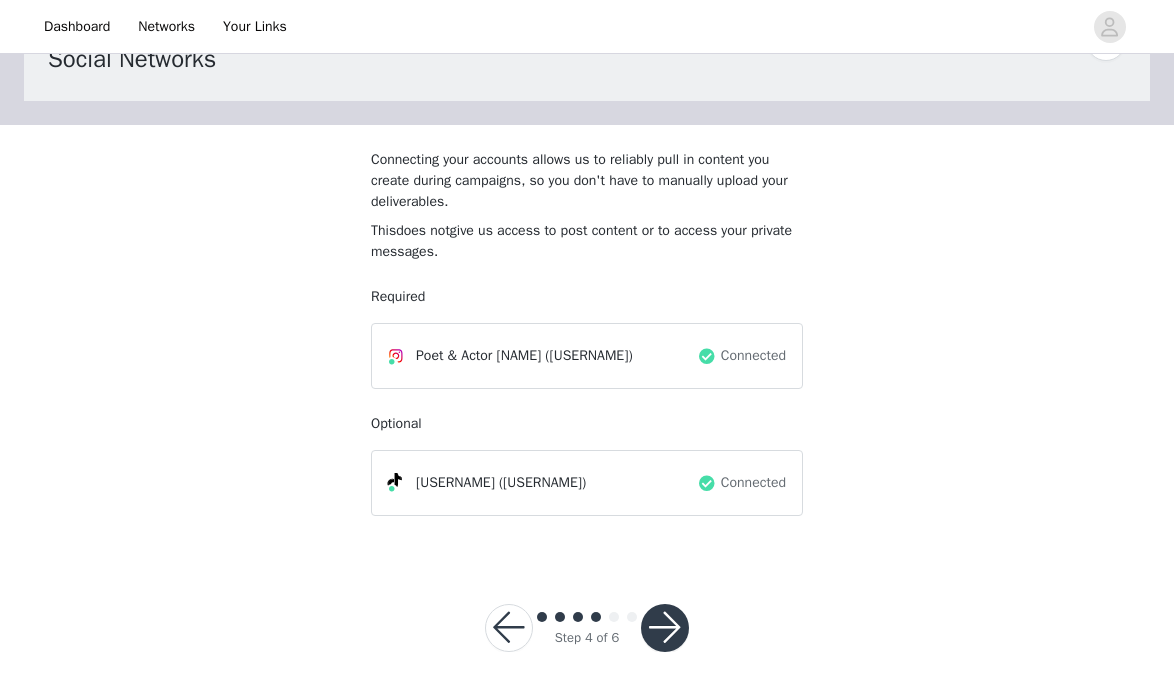 click at bounding box center (665, 628) 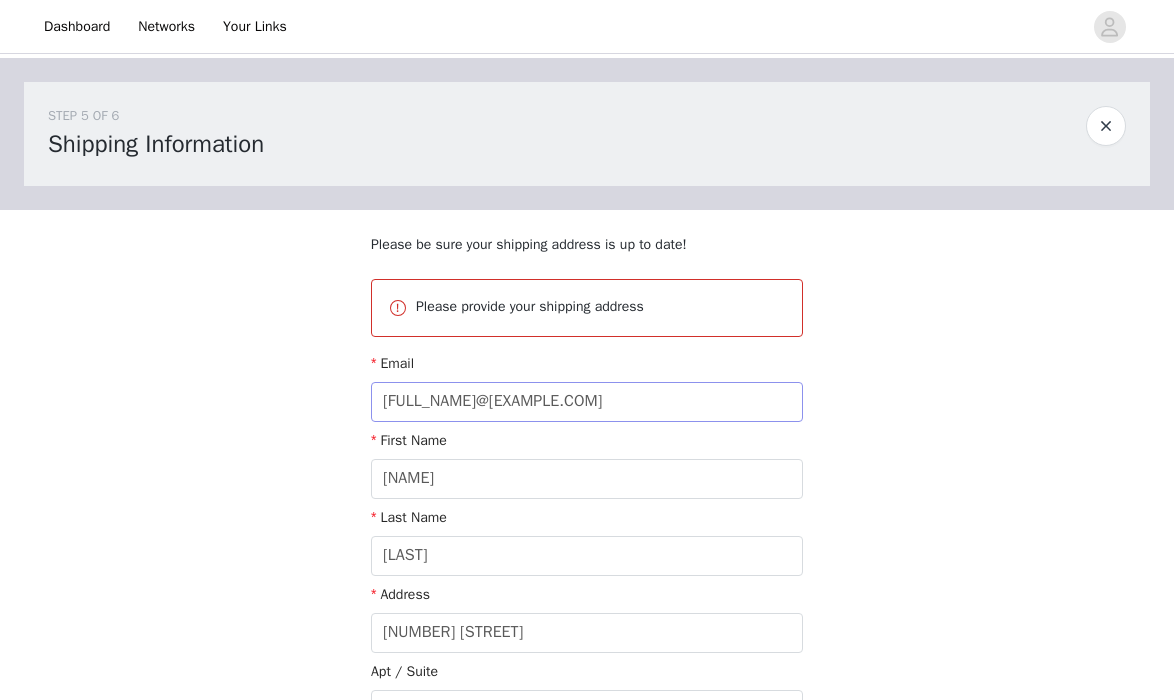 scroll, scrollTop: 513, scrollLeft: 0, axis: vertical 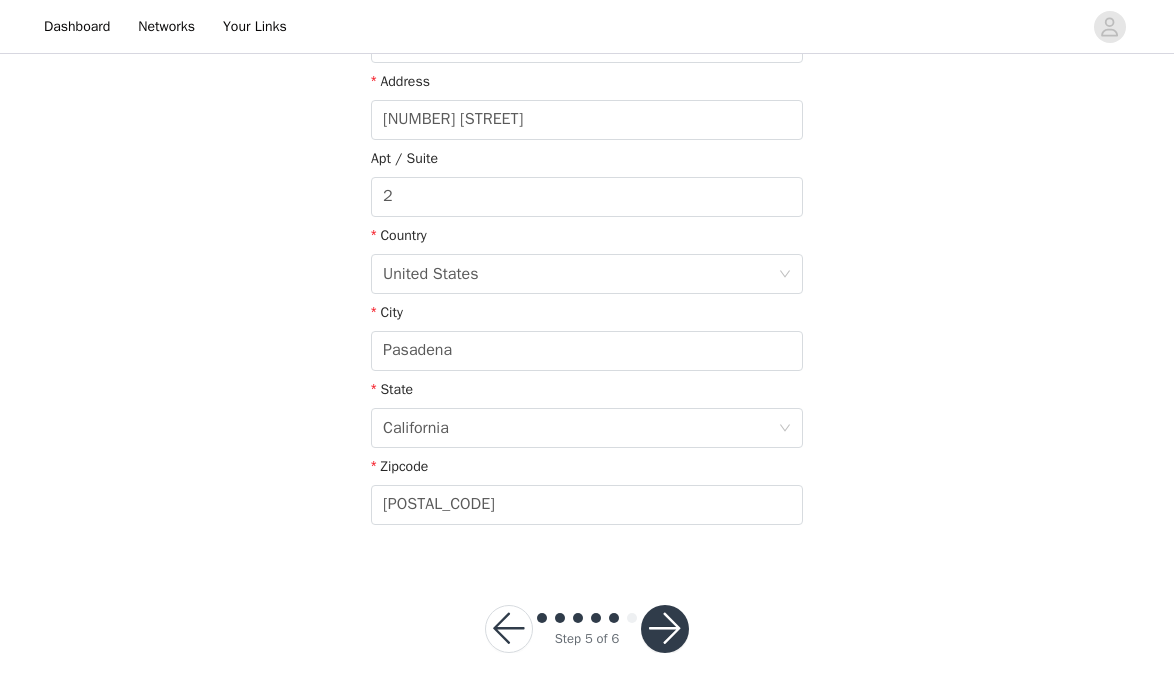 click at bounding box center (665, 629) 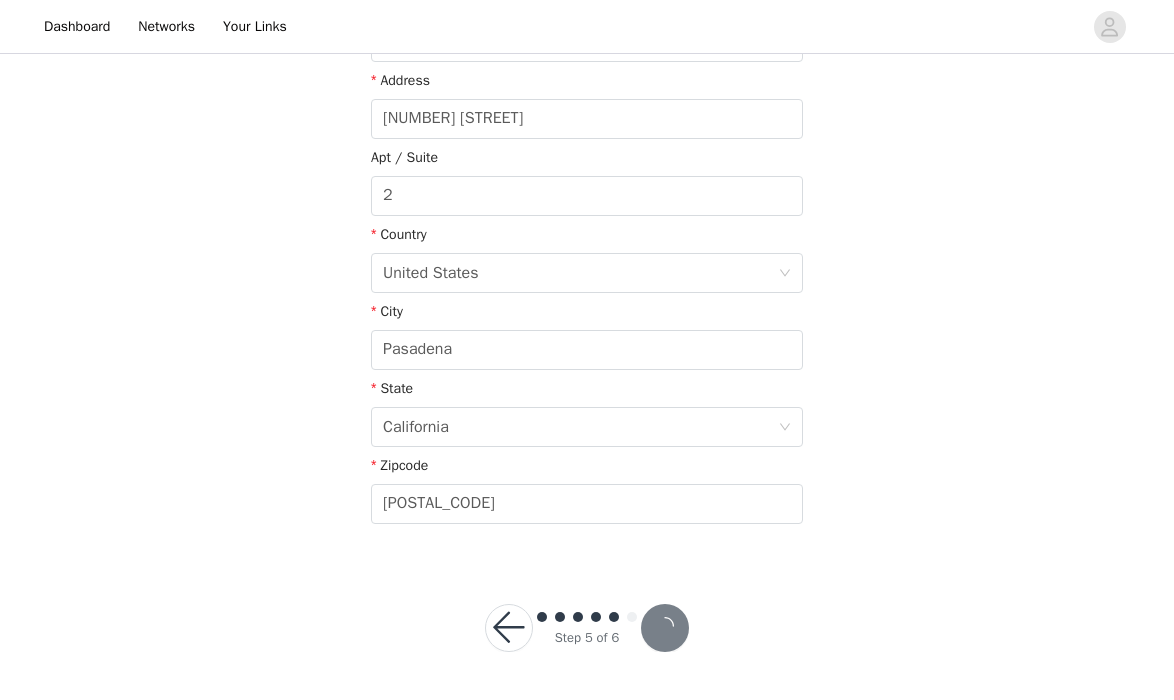 scroll, scrollTop: 439, scrollLeft: 0, axis: vertical 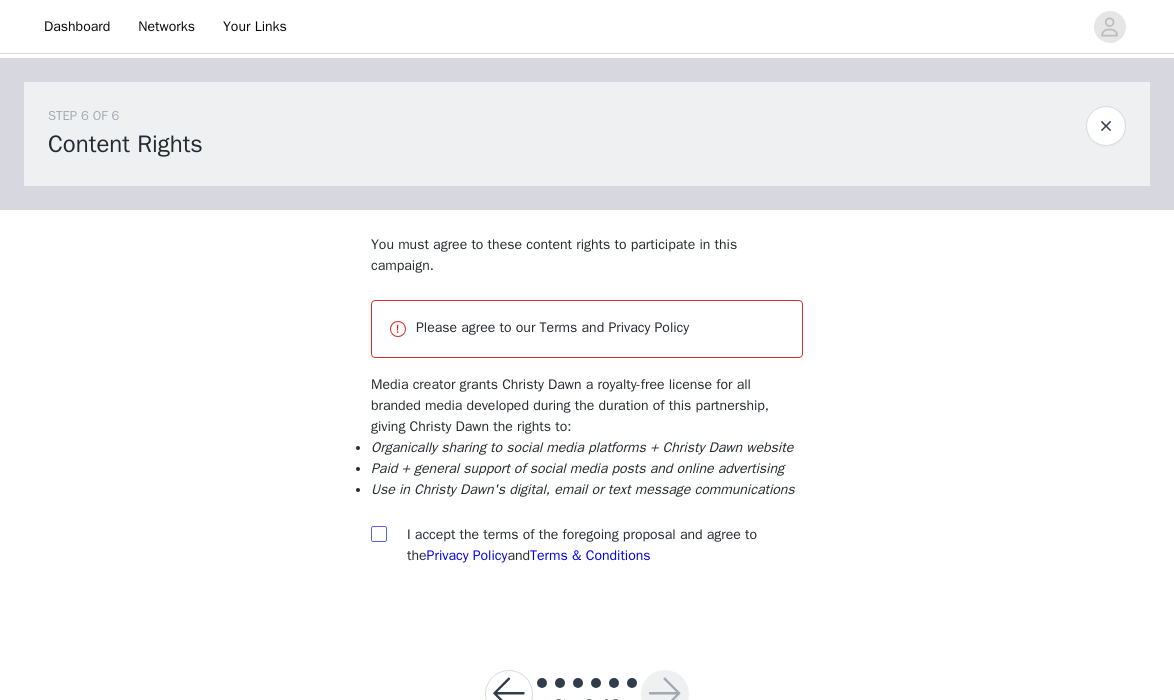 click at bounding box center [379, 534] 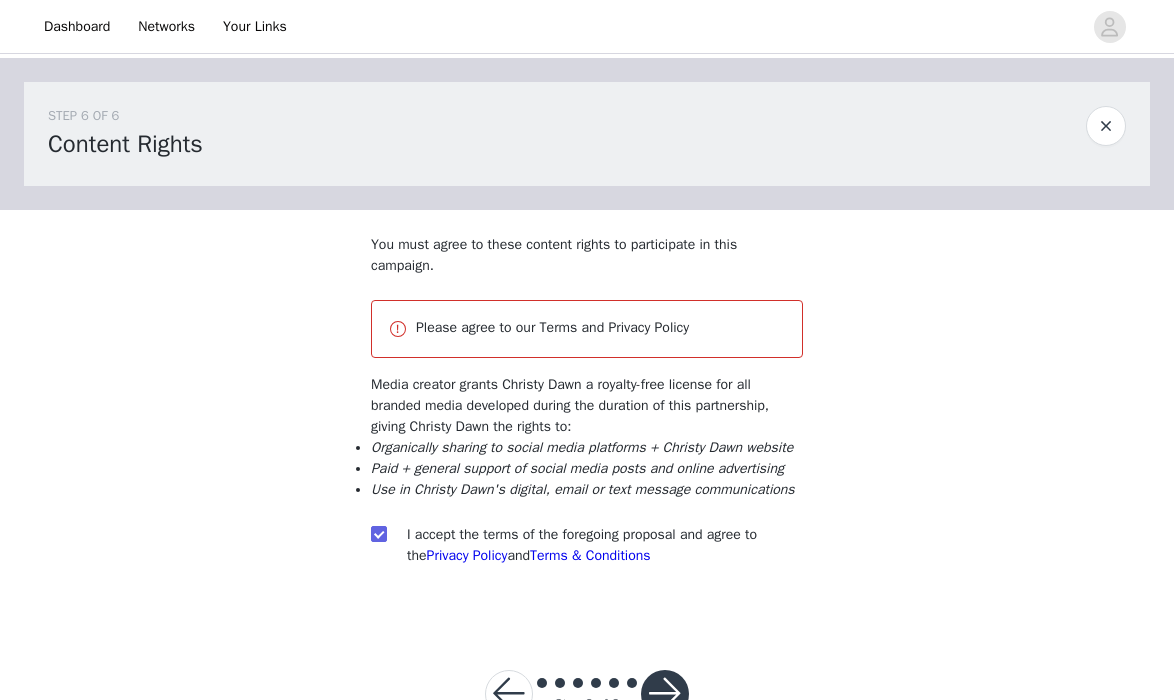 scroll, scrollTop: 128, scrollLeft: 0, axis: vertical 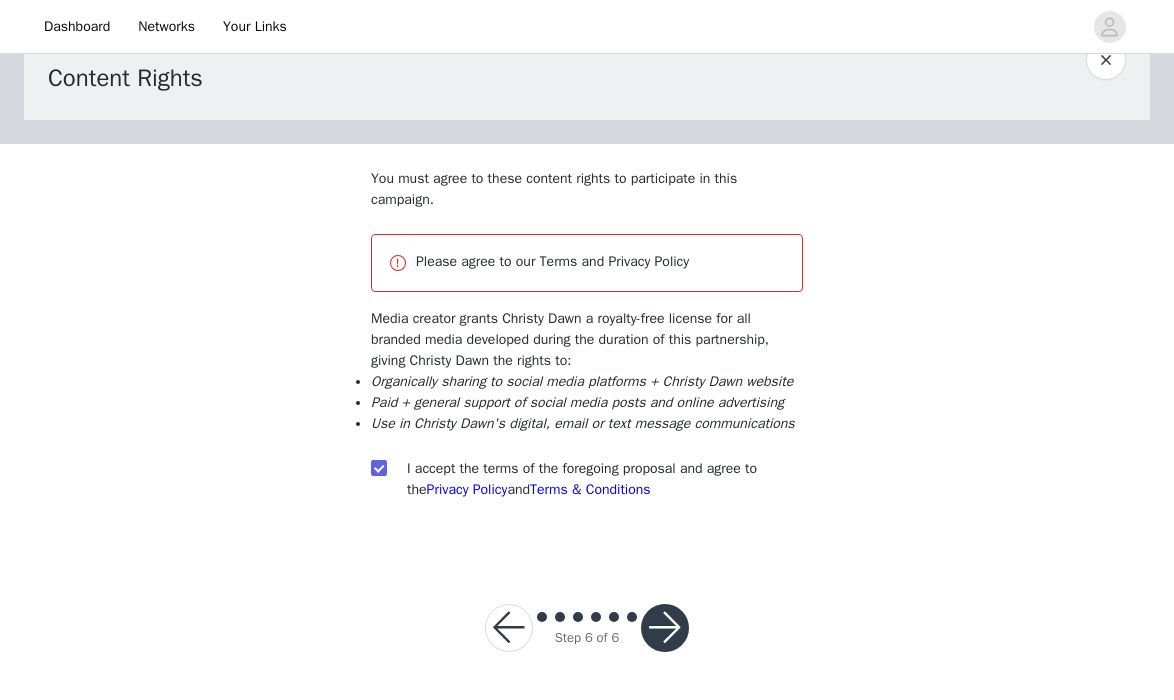 click at bounding box center [665, 628] 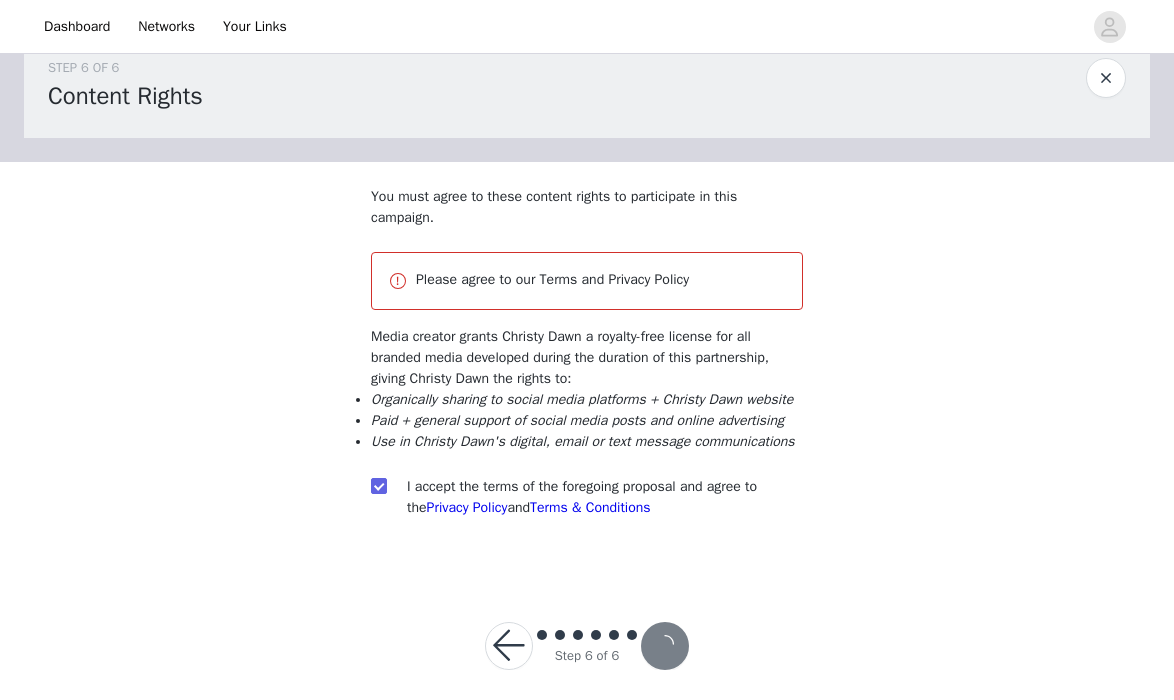 scroll, scrollTop: 39, scrollLeft: 0, axis: vertical 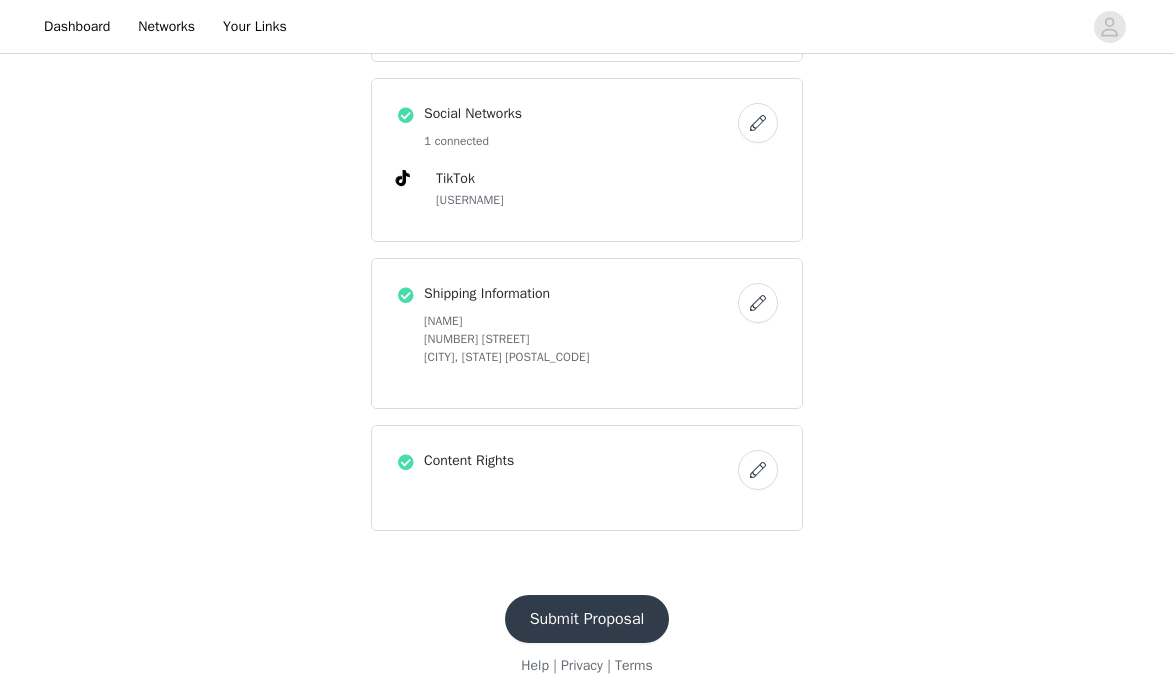 click on "Submit Proposal" at bounding box center (587, 619) 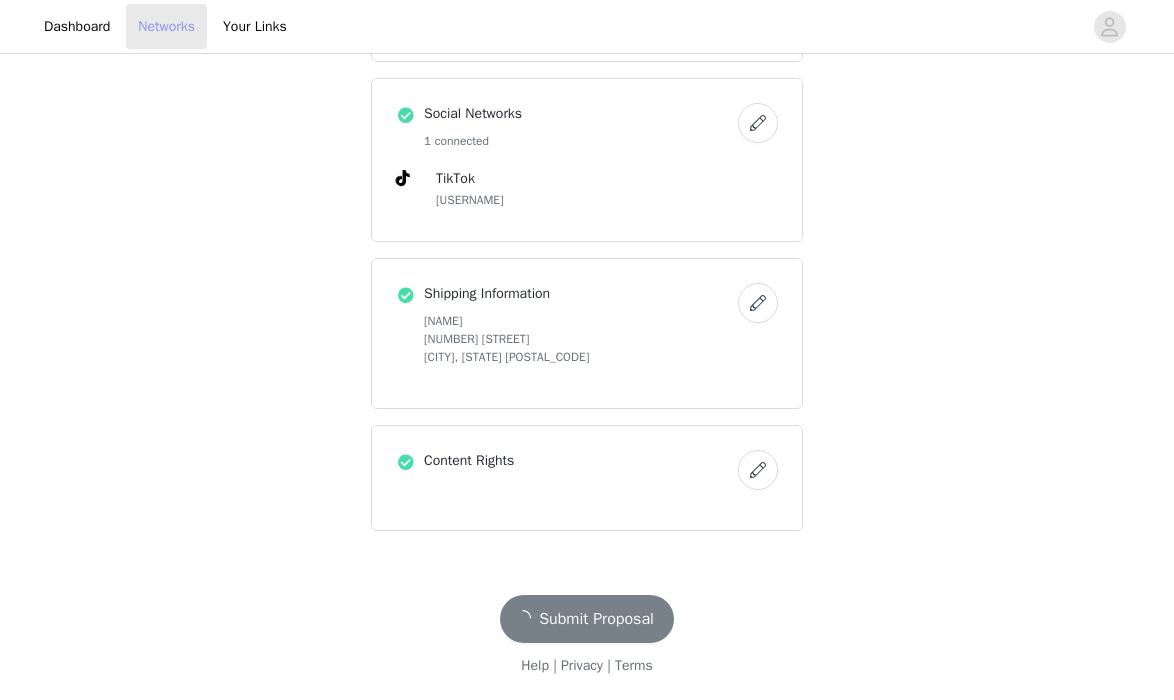 scroll, scrollTop: 0, scrollLeft: 0, axis: both 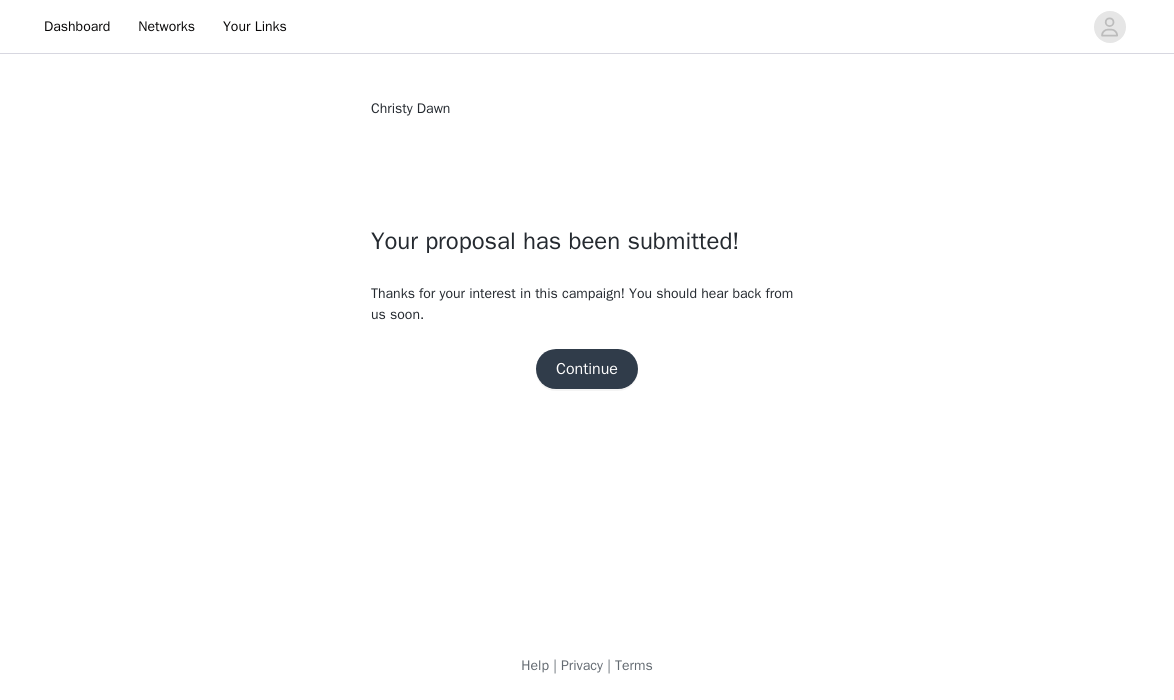 click on "Continue" at bounding box center [587, 369] 